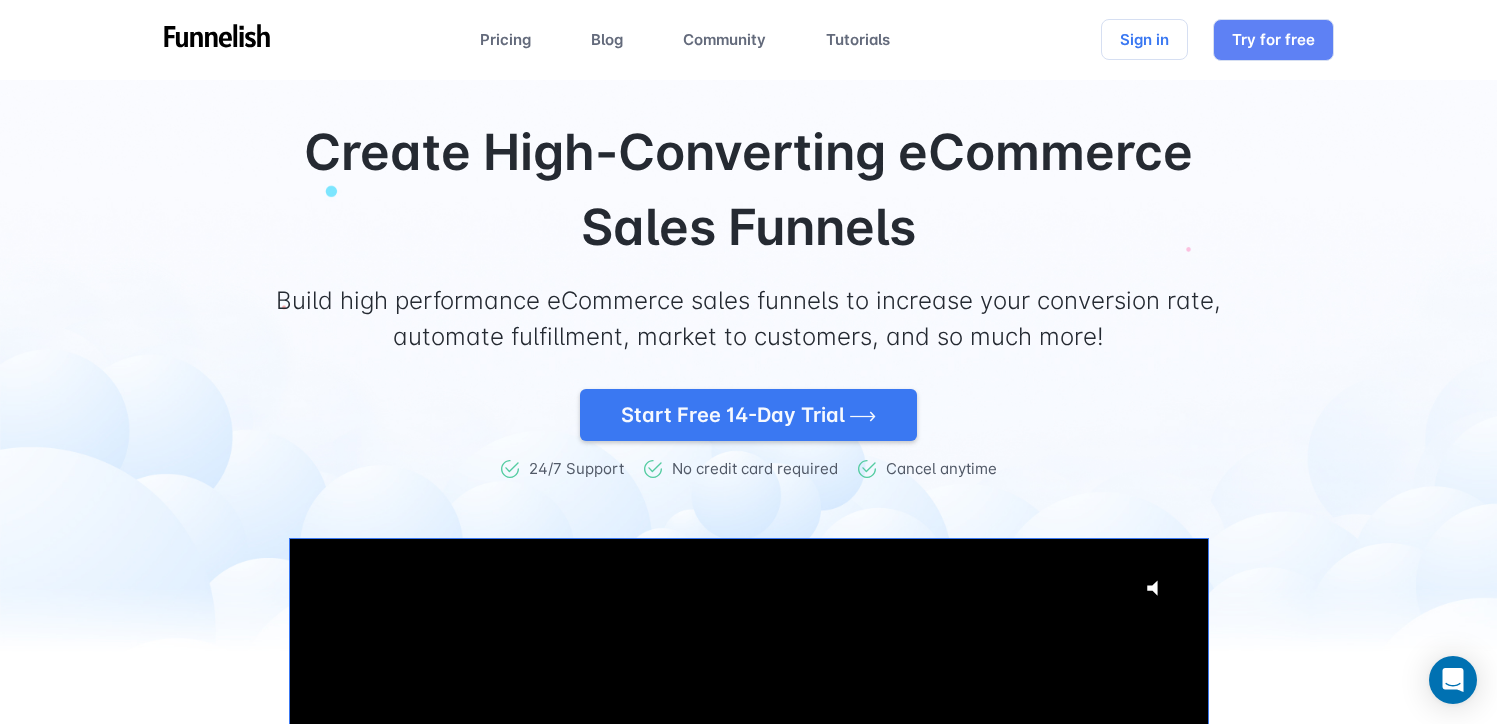 scroll, scrollTop: 15, scrollLeft: 0, axis: vertical 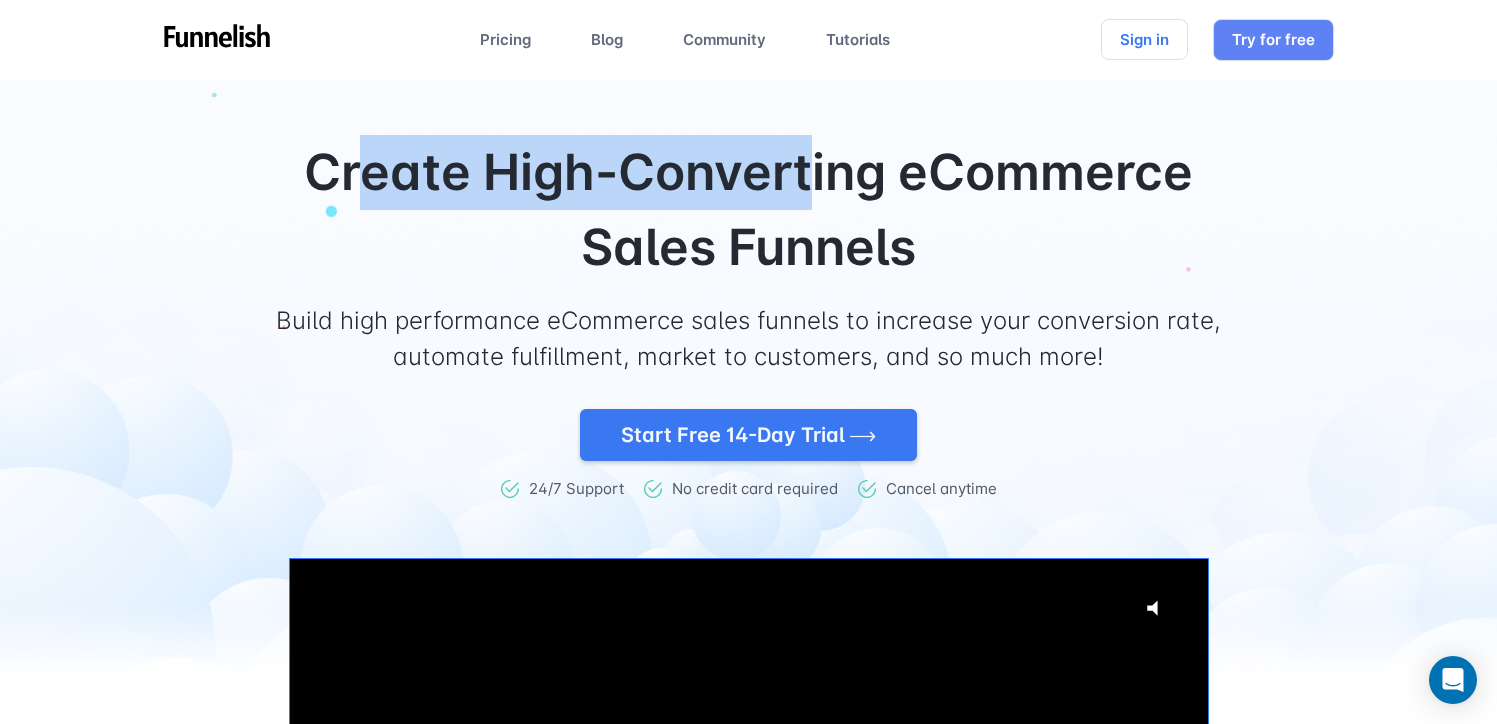 drag, startPoint x: 350, startPoint y: 176, endPoint x: 809, endPoint y: 164, distance: 459.15683 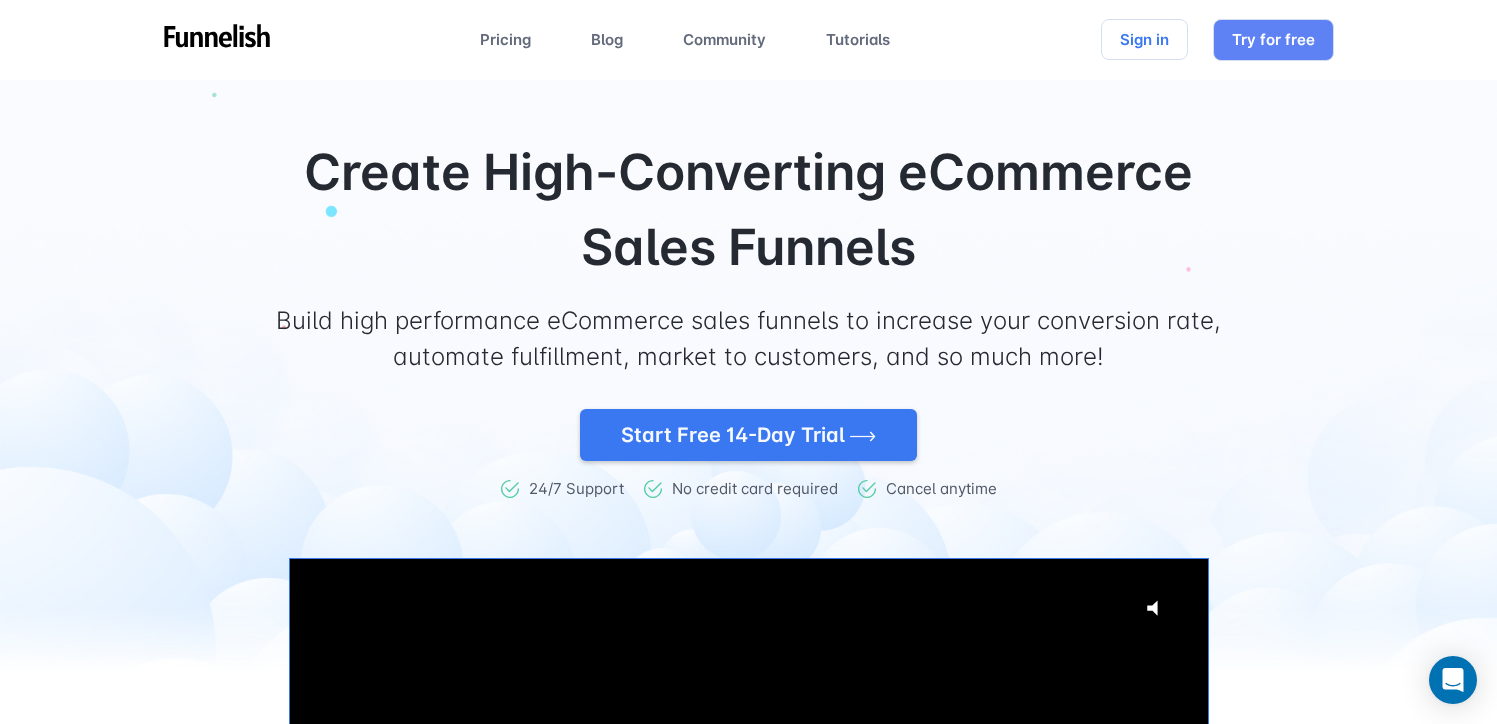 click on "Create High-Converting eCommerce Sales Funnels" at bounding box center (749, 210) 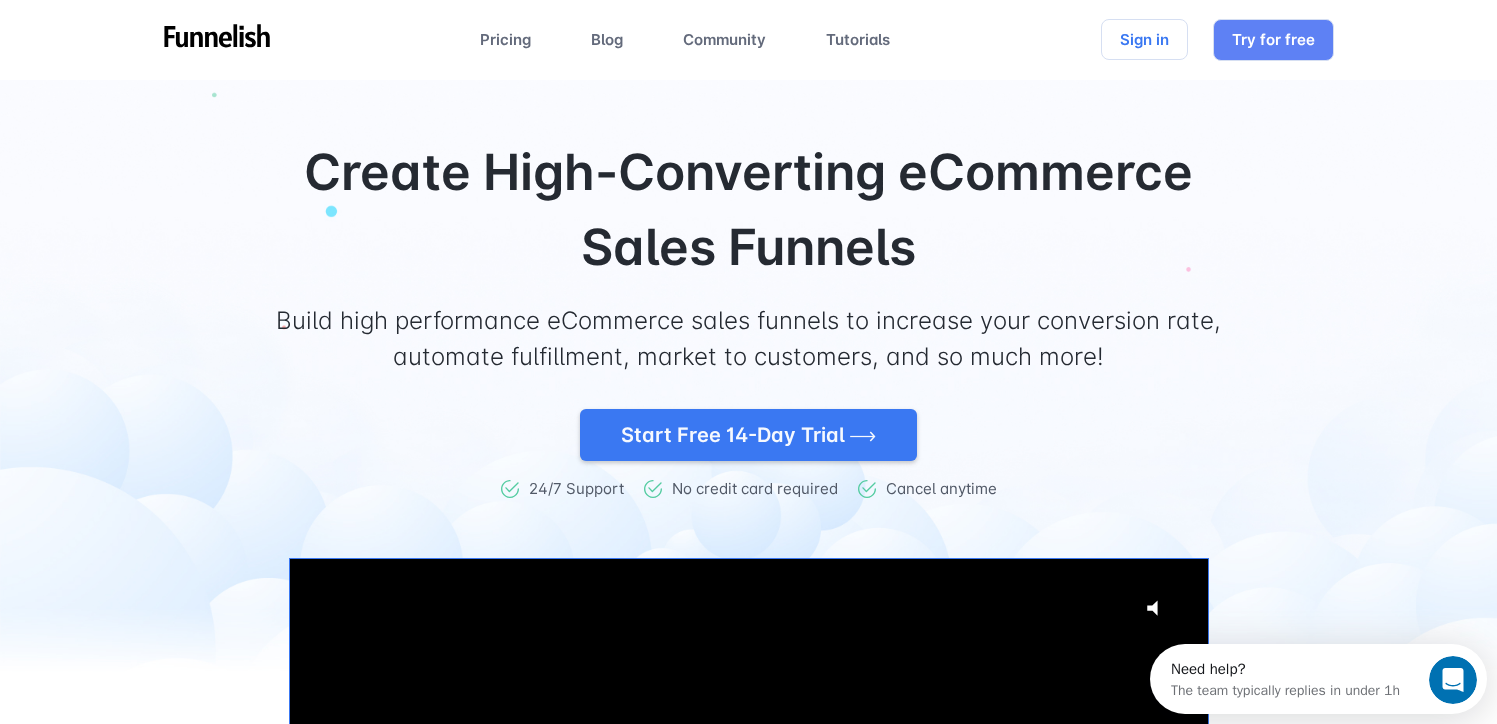 scroll, scrollTop: 0, scrollLeft: 0, axis: both 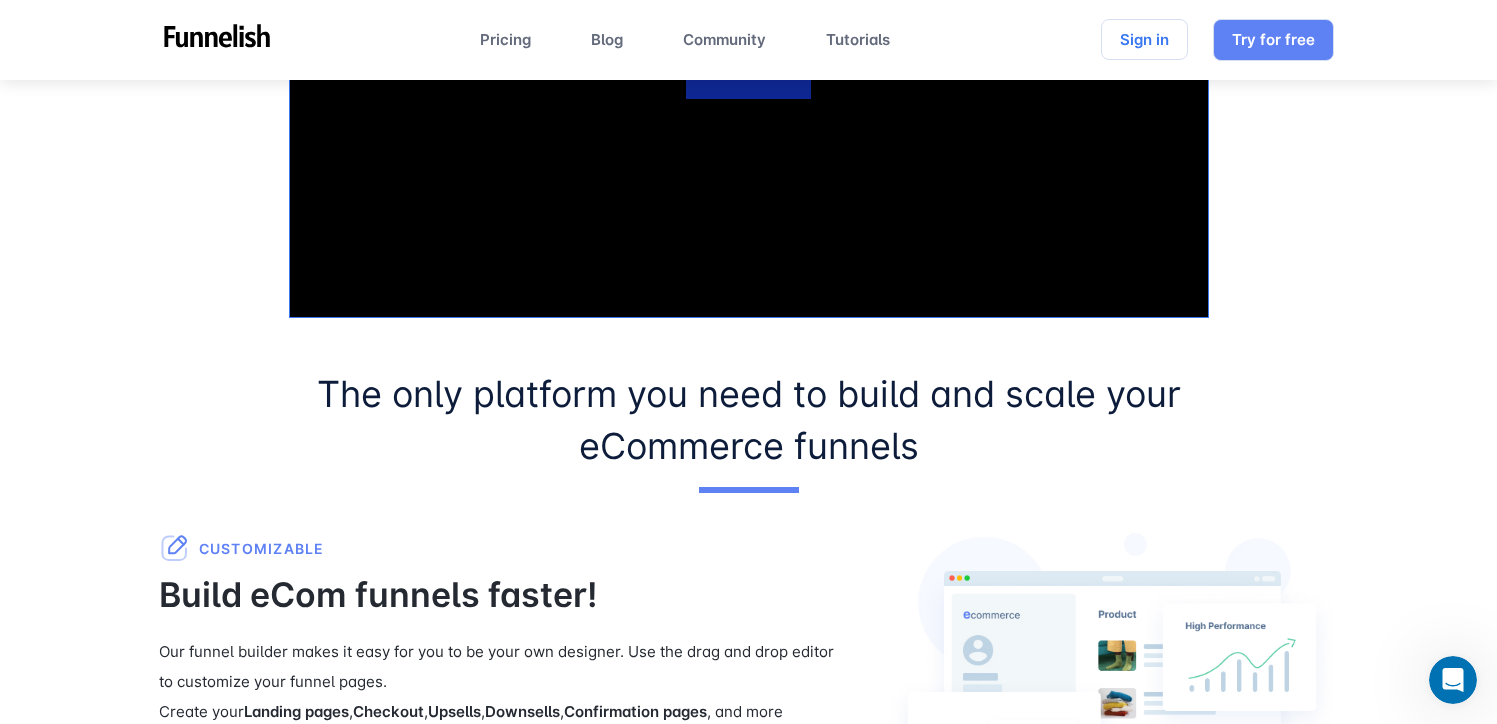 click on "The only platform you need to build and scale your eCommerce funnels" at bounding box center [749, 420] 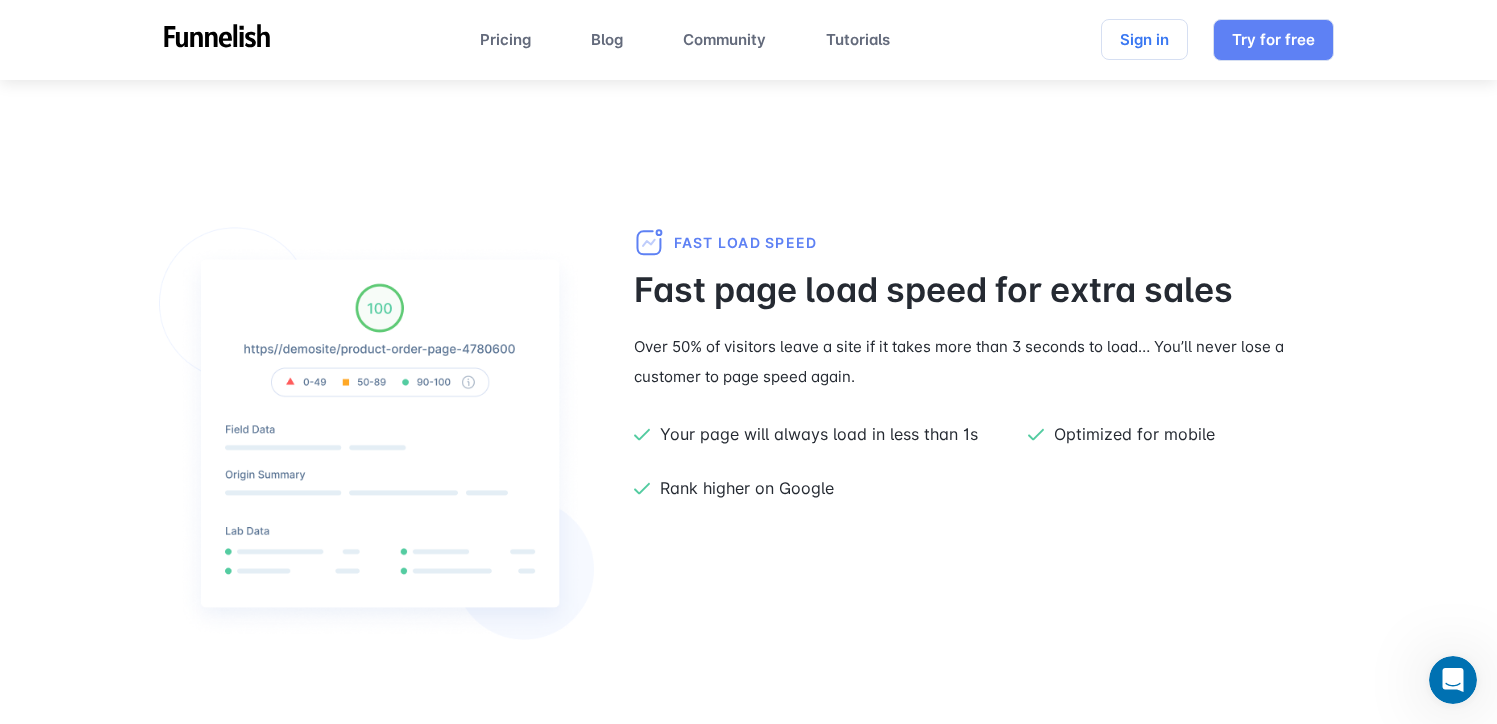 scroll, scrollTop: 1613, scrollLeft: 0, axis: vertical 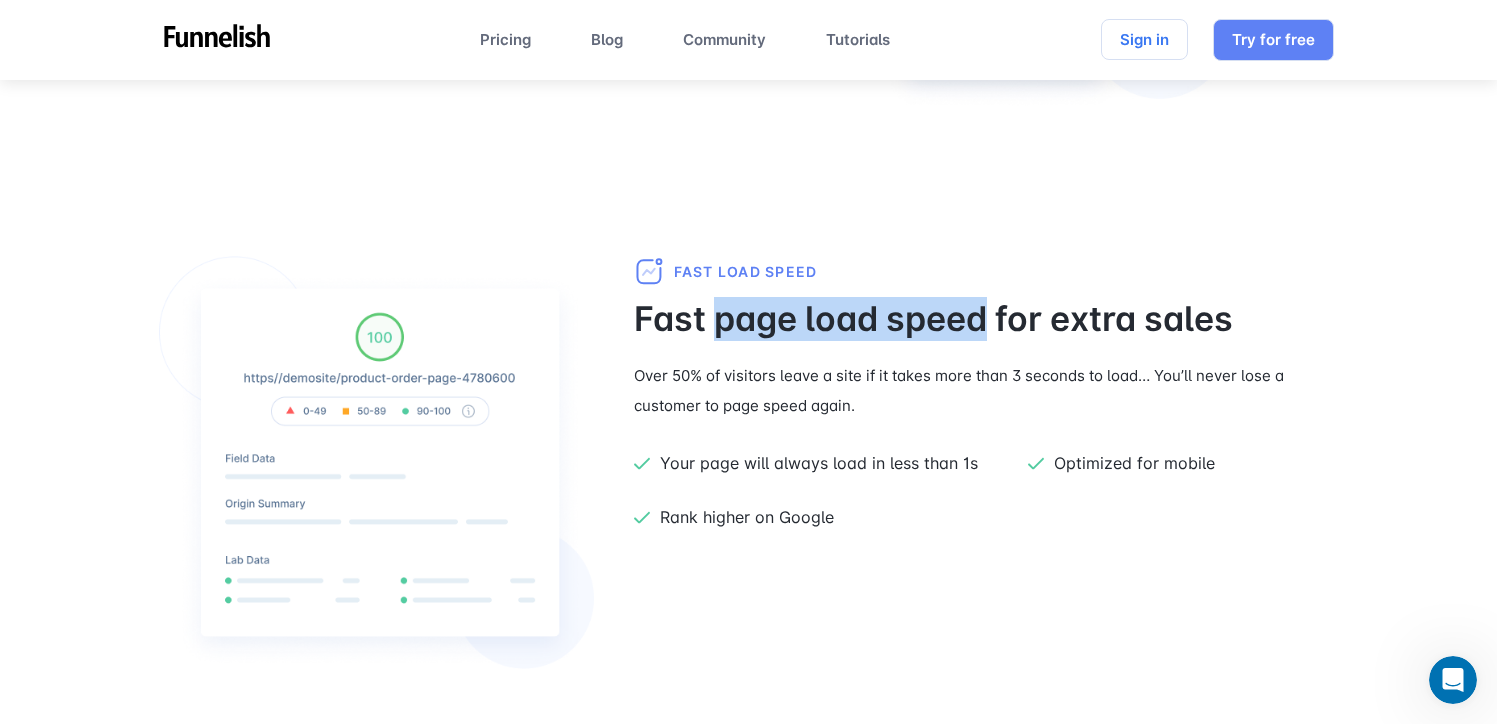 drag, startPoint x: 701, startPoint y: 312, endPoint x: 965, endPoint y: 314, distance: 264.00757 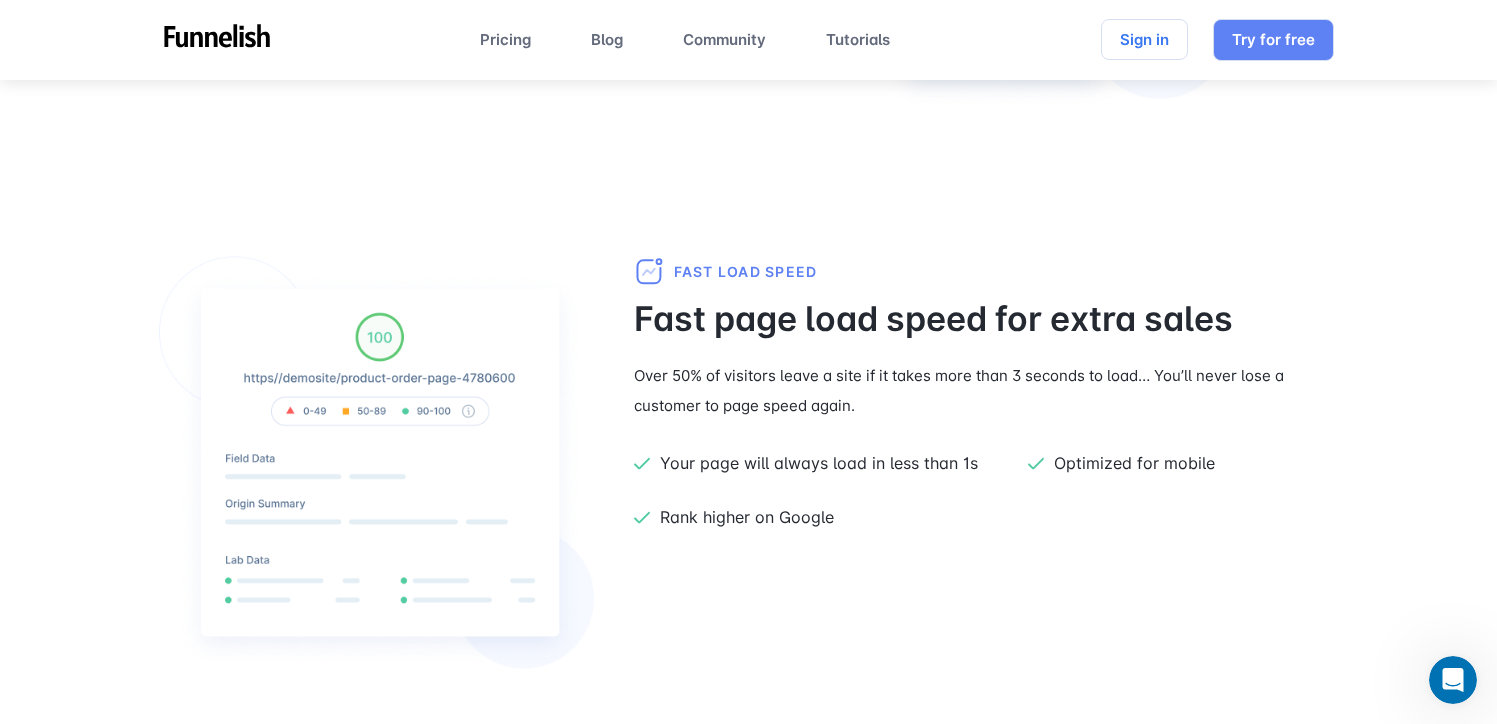 click on "Fast page load speed for extra sales" at bounding box center [986, 319] 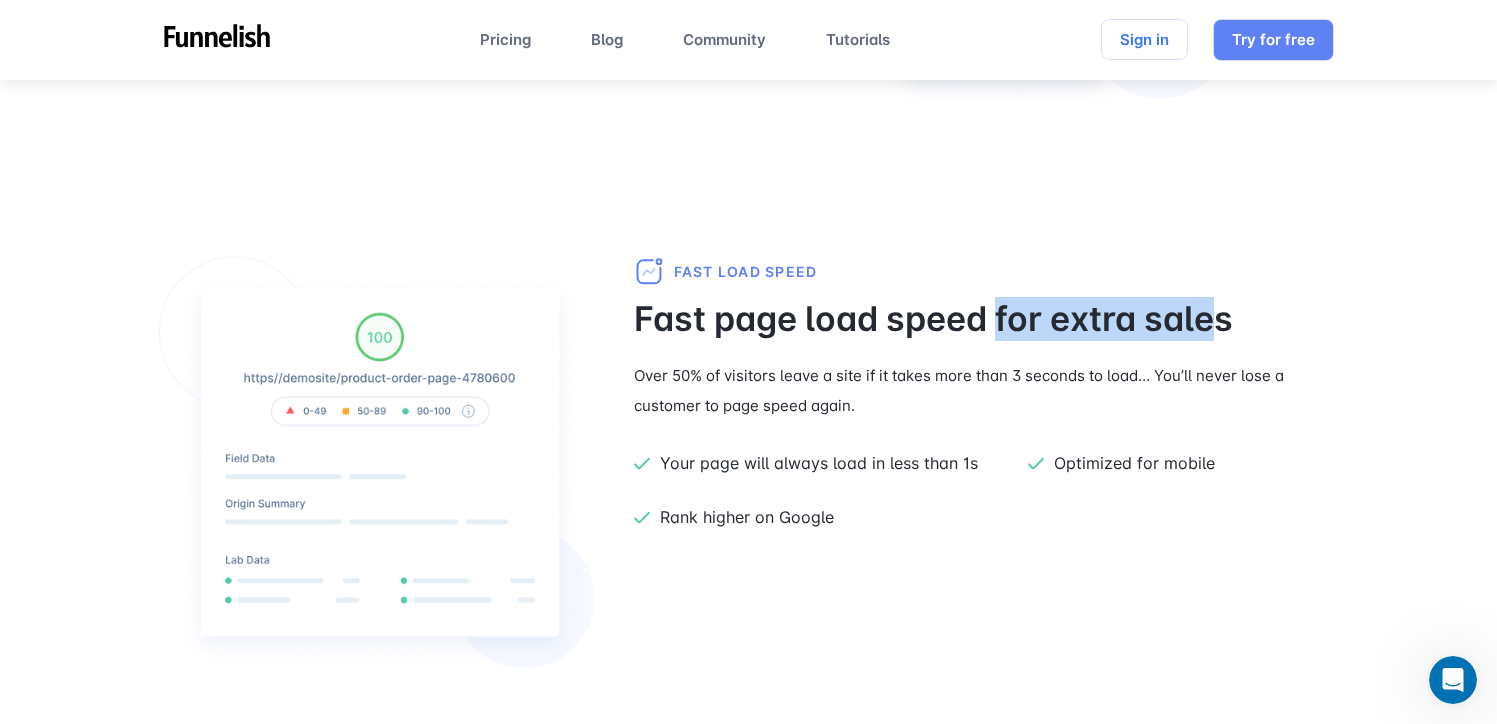 drag, startPoint x: 982, startPoint y: 314, endPoint x: 1201, endPoint y: 315, distance: 219.00229 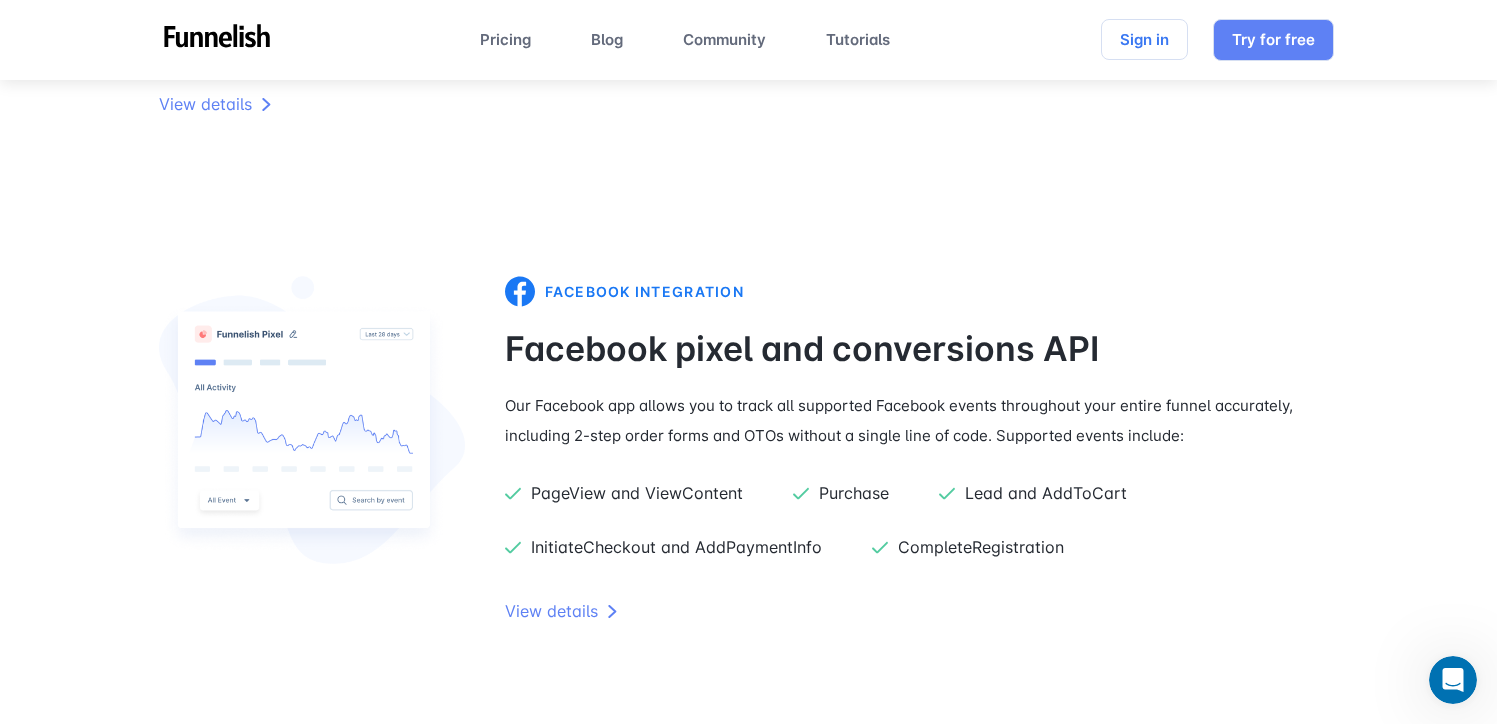 scroll, scrollTop: 5213, scrollLeft: 0, axis: vertical 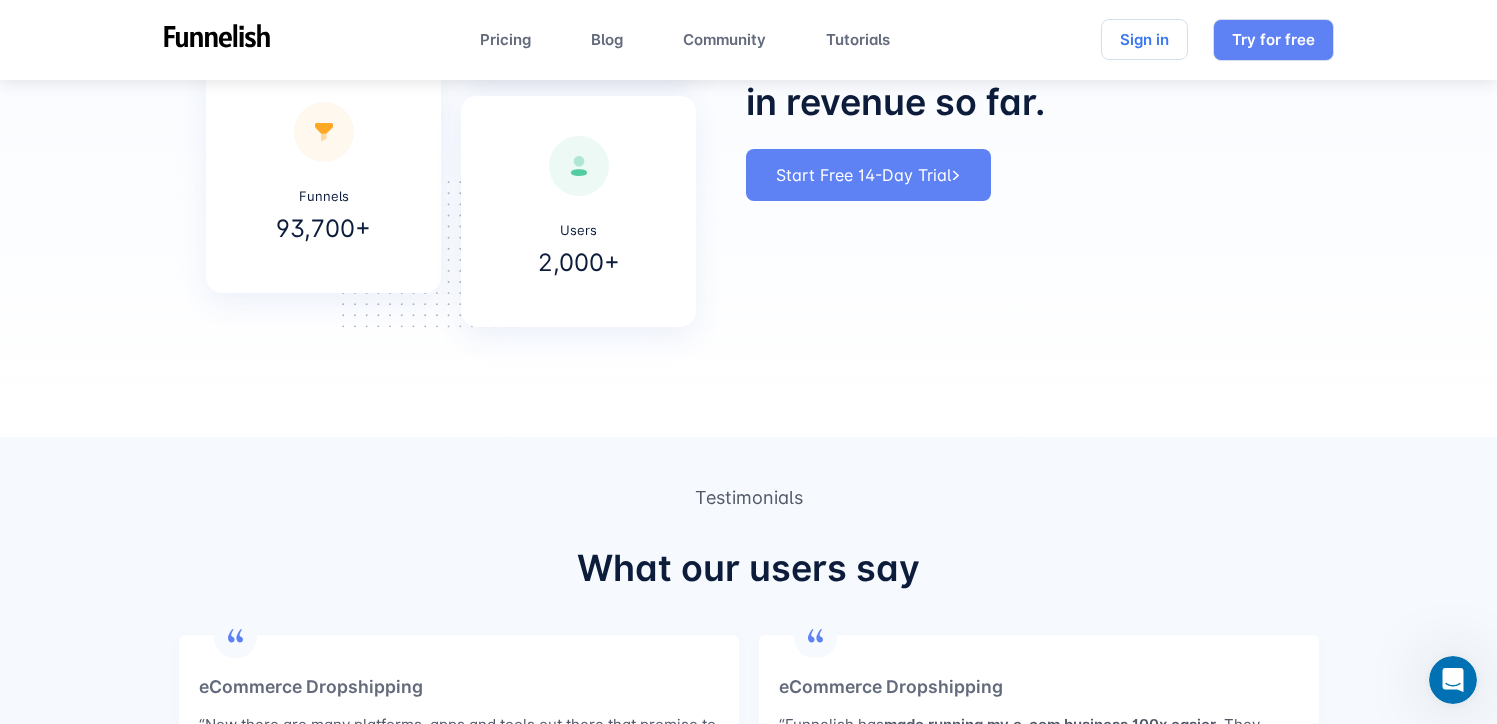 click on "Revenue   US$ 500M+     Funnels   93,700+     Purchases   10M+     Users   2,000+   Our mind-blowing metrics   We’ve helped our users process over US$ 500+ million in revenue so far.   Start Free 14-Day Trial" at bounding box center [748, 68] 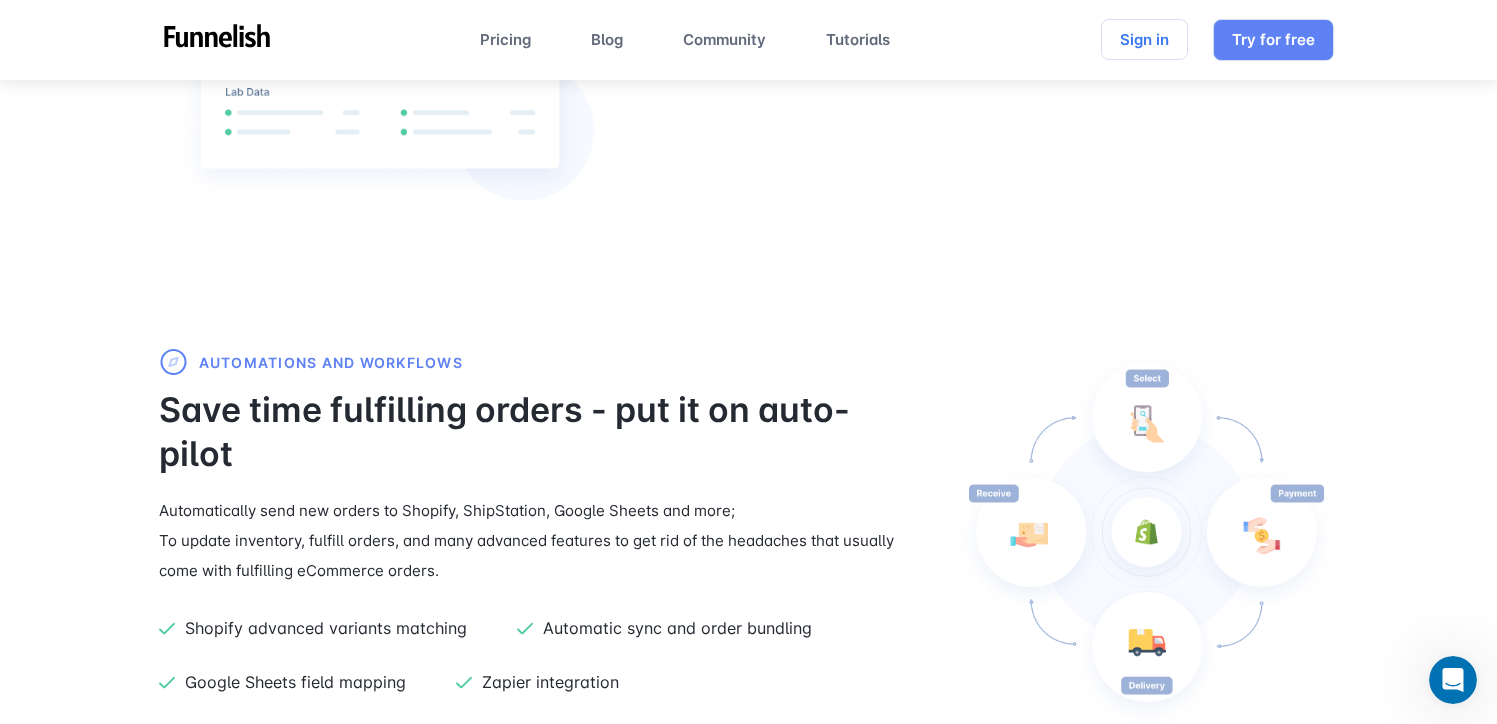 scroll, scrollTop: 1726, scrollLeft: 0, axis: vertical 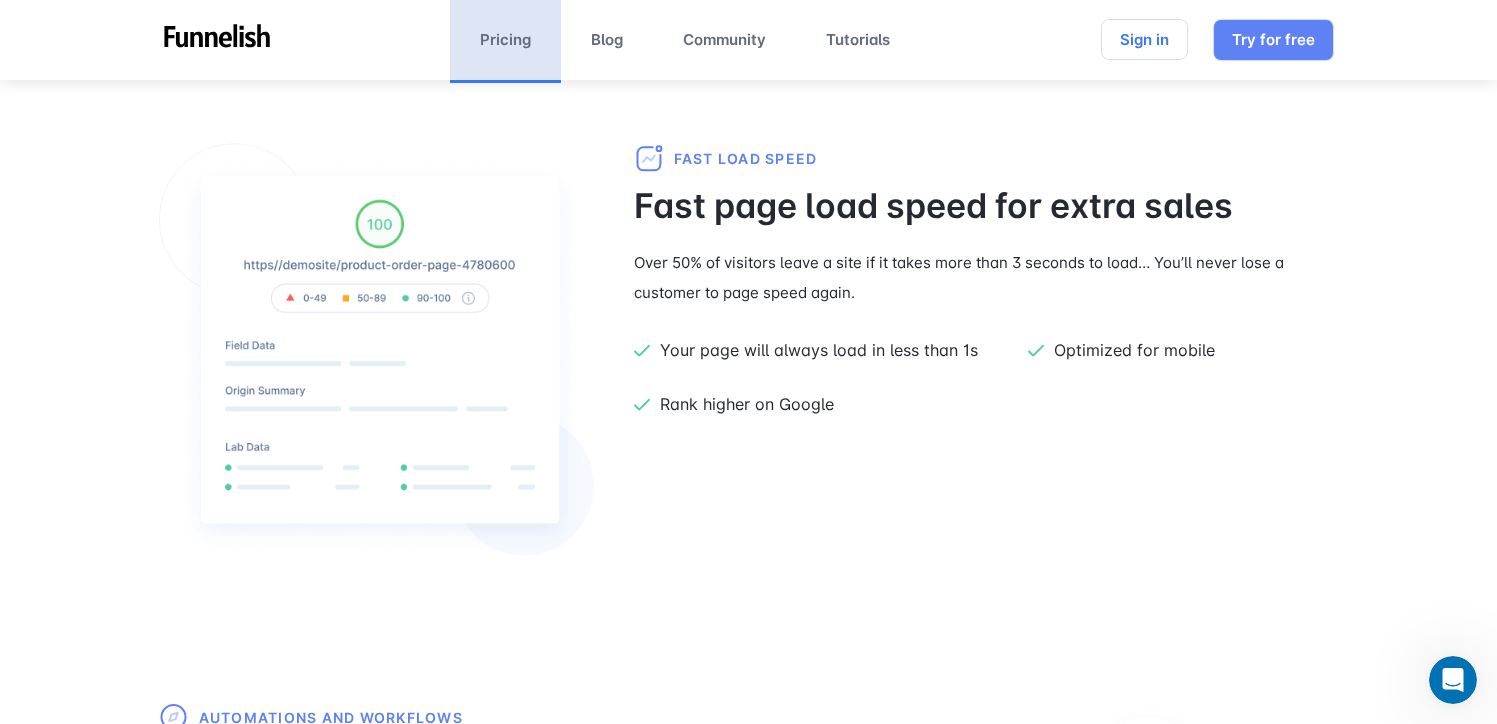 click on "Pricing" at bounding box center [505, 40] 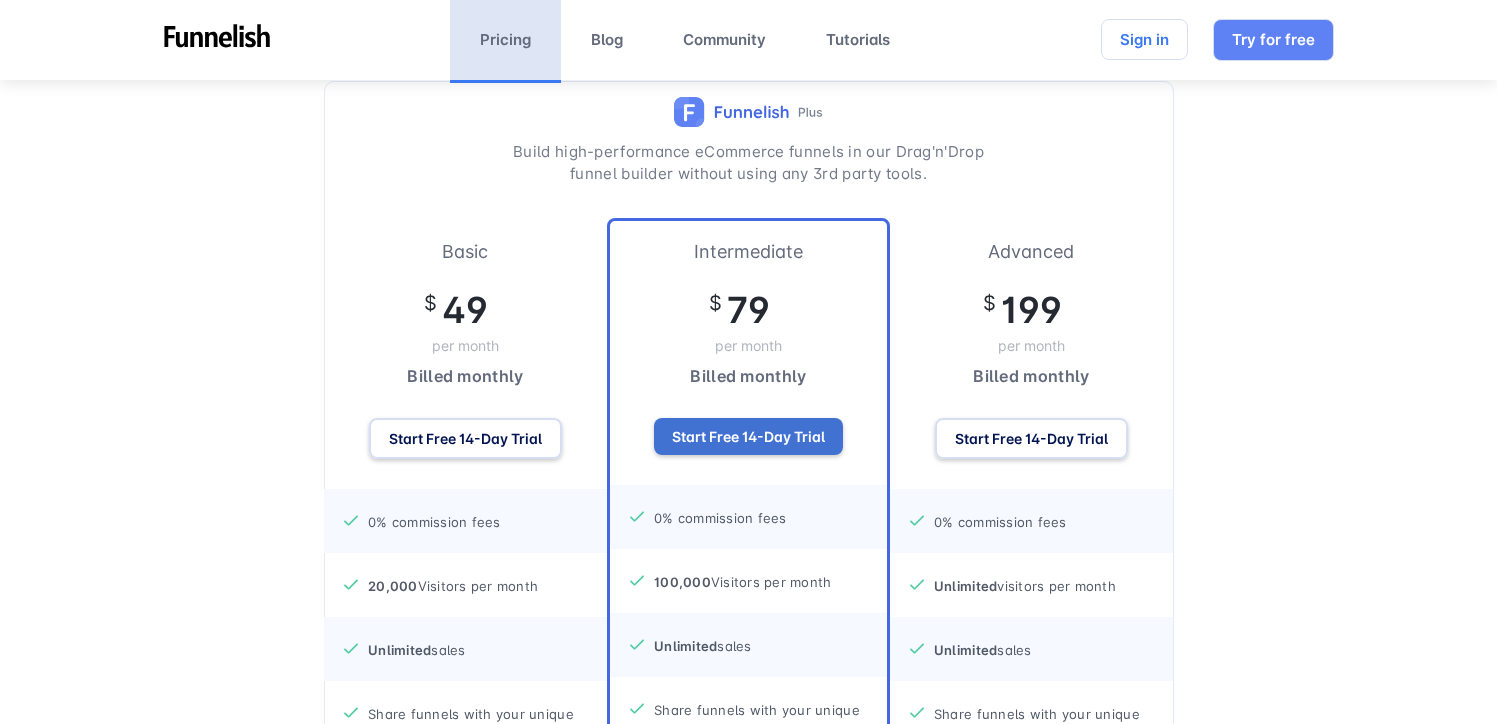 scroll, scrollTop: 266, scrollLeft: 0, axis: vertical 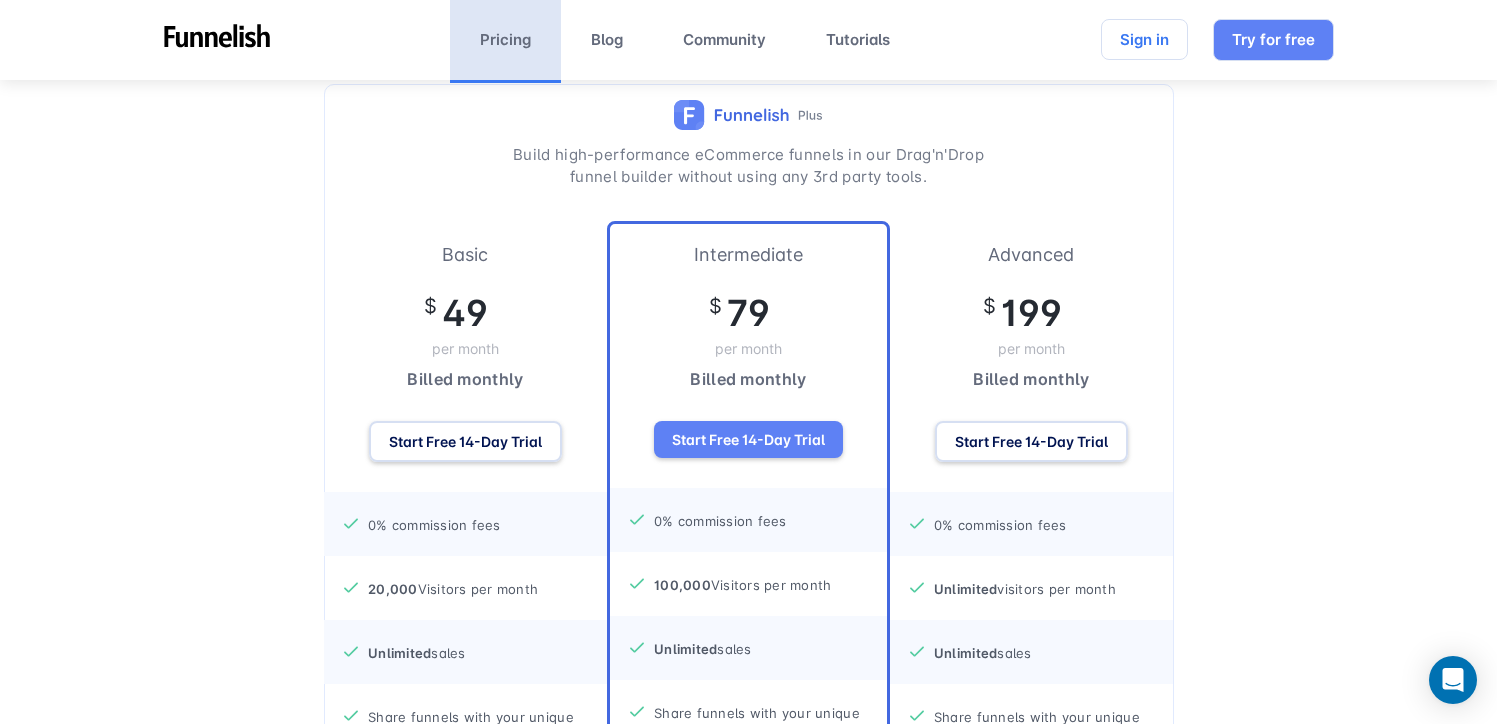 drag, startPoint x: 453, startPoint y: 313, endPoint x: 492, endPoint y: 314, distance: 39.012817 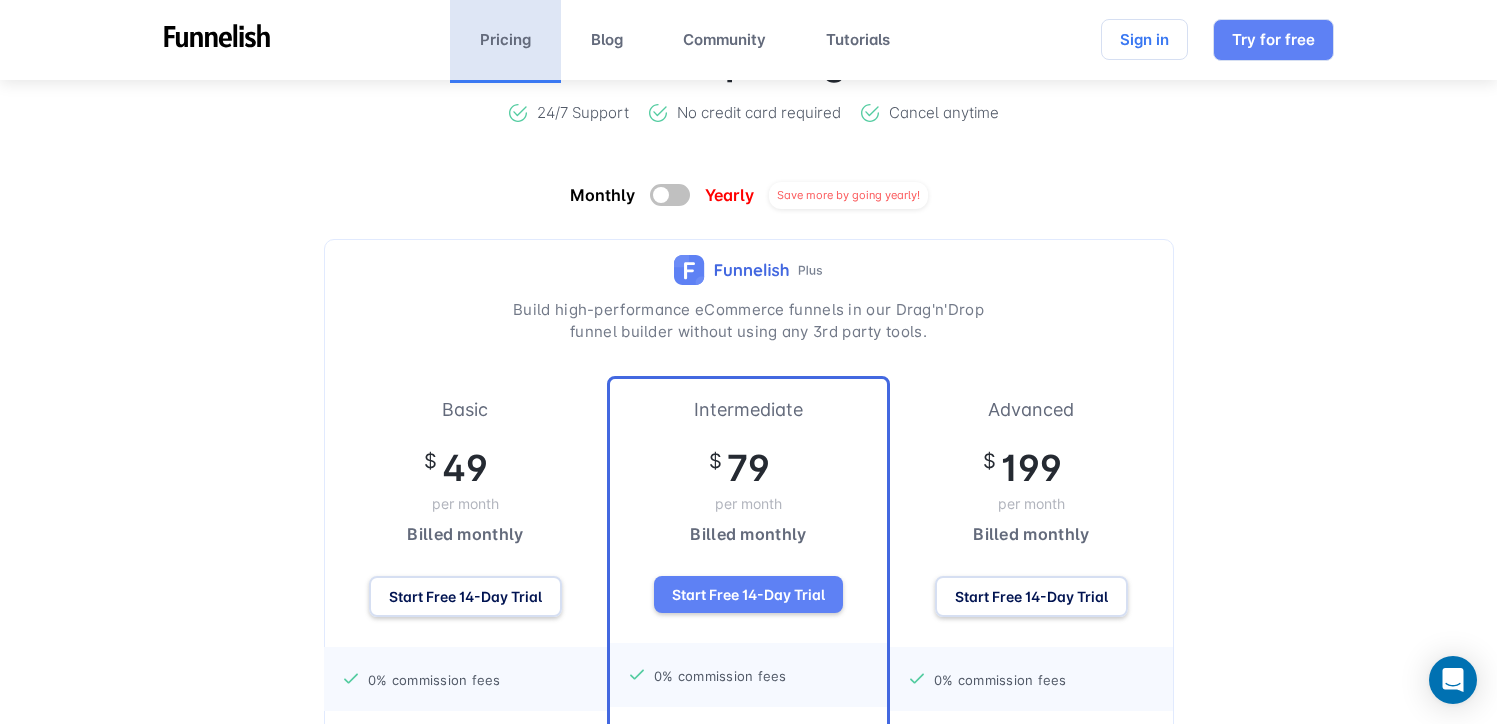 scroll, scrollTop: 124, scrollLeft: 0, axis: vertical 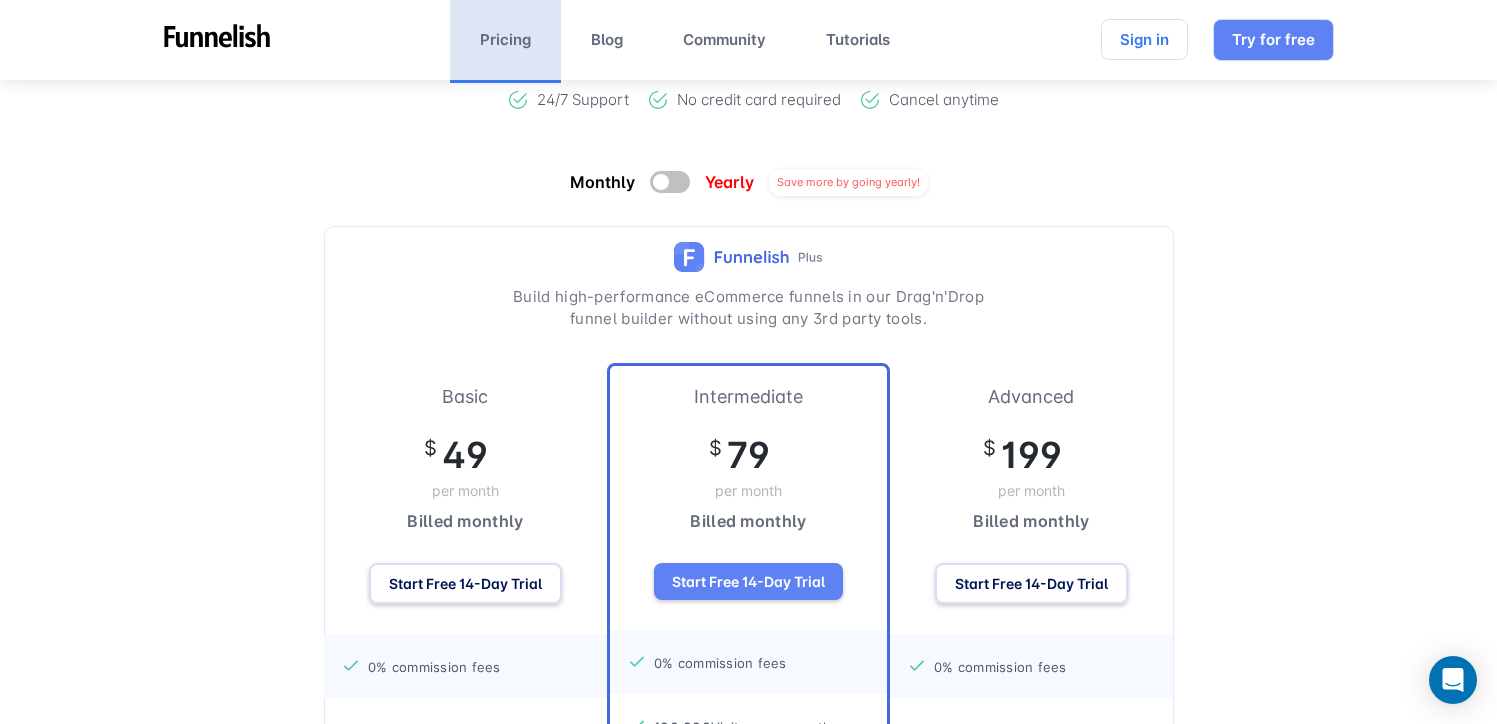 click at bounding box center (670, 182) 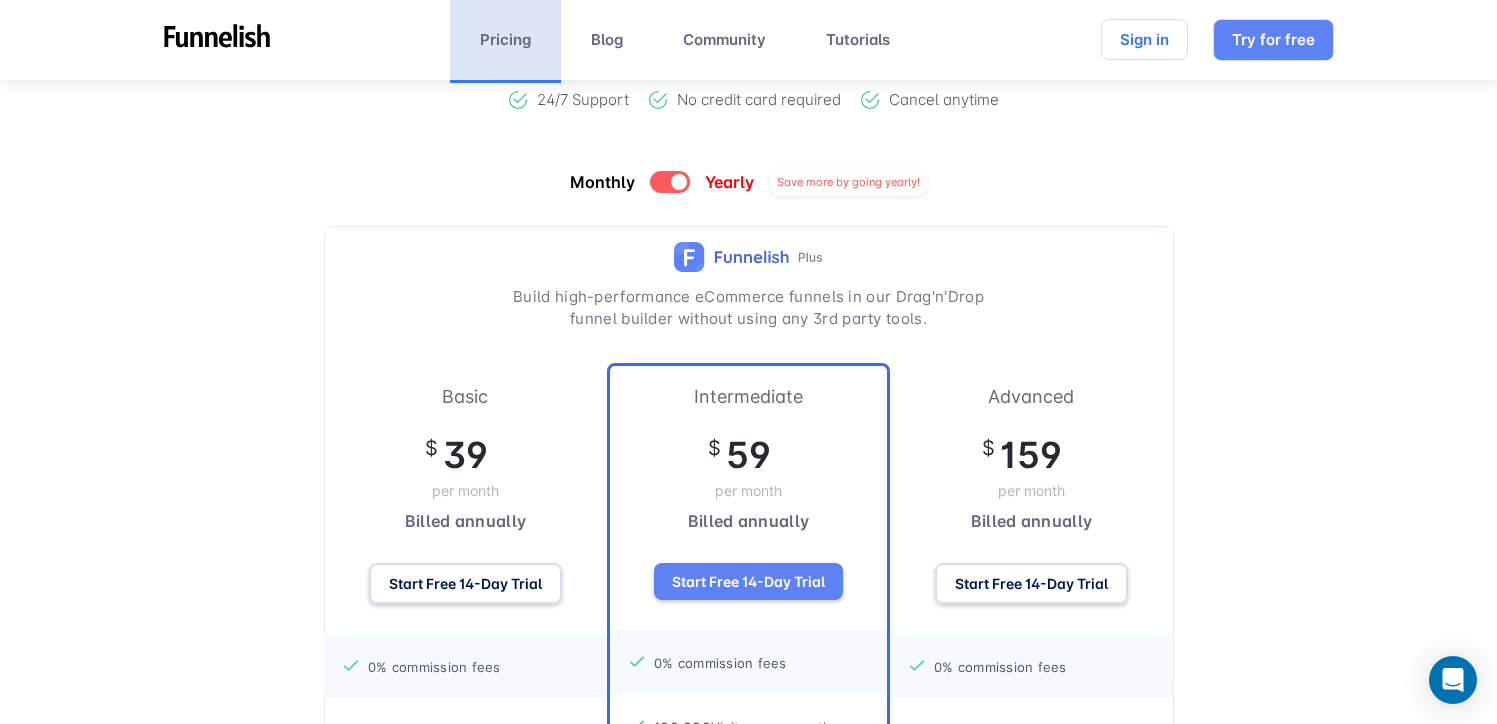 click at bounding box center [679, 182] 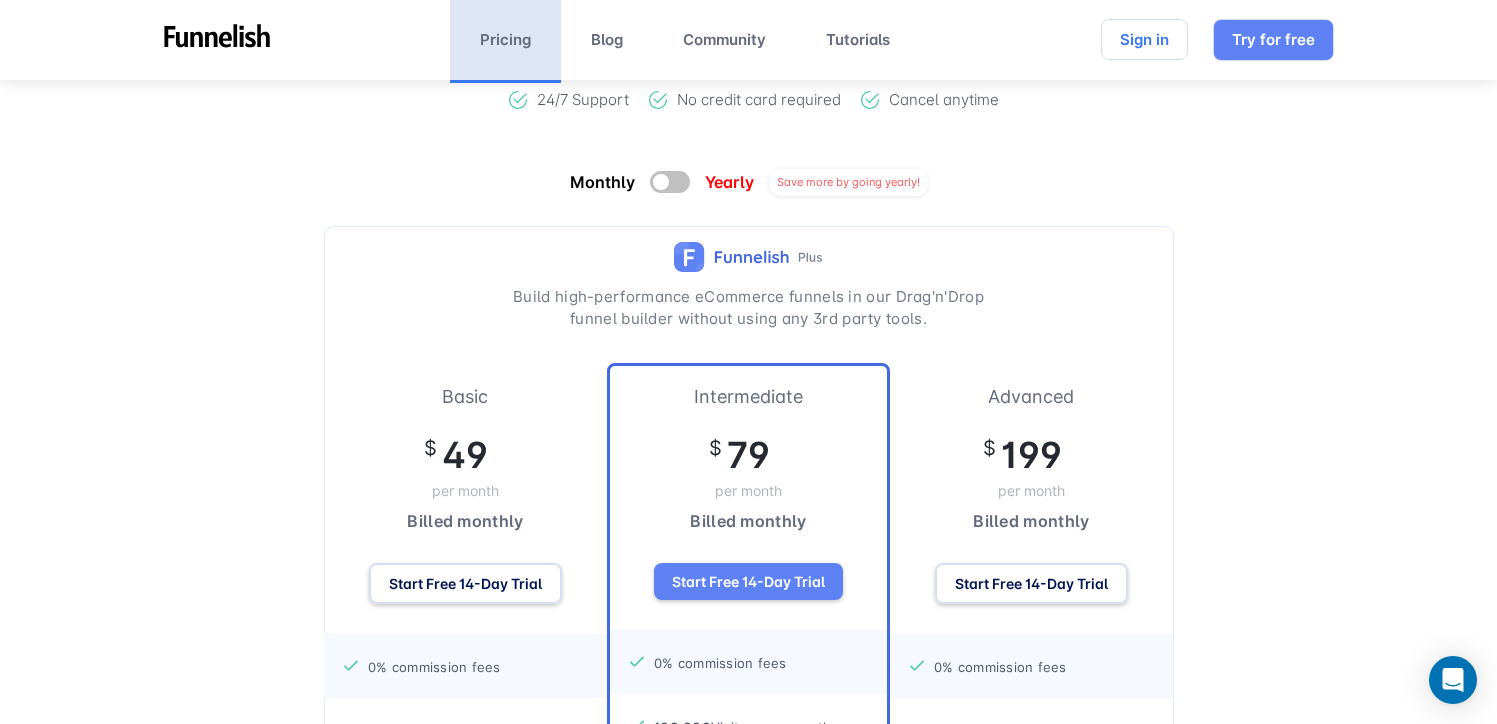 click at bounding box center [670, 182] 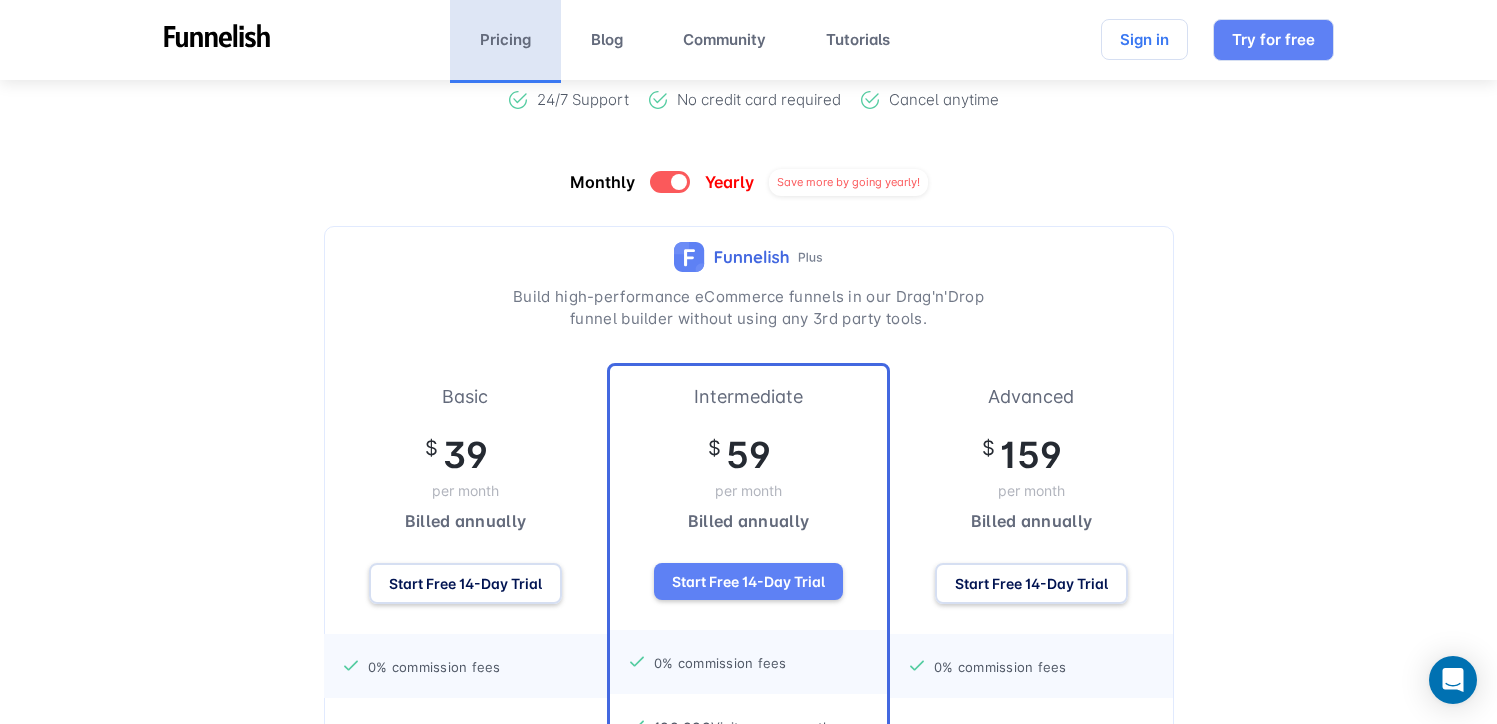 click at bounding box center (670, 182) 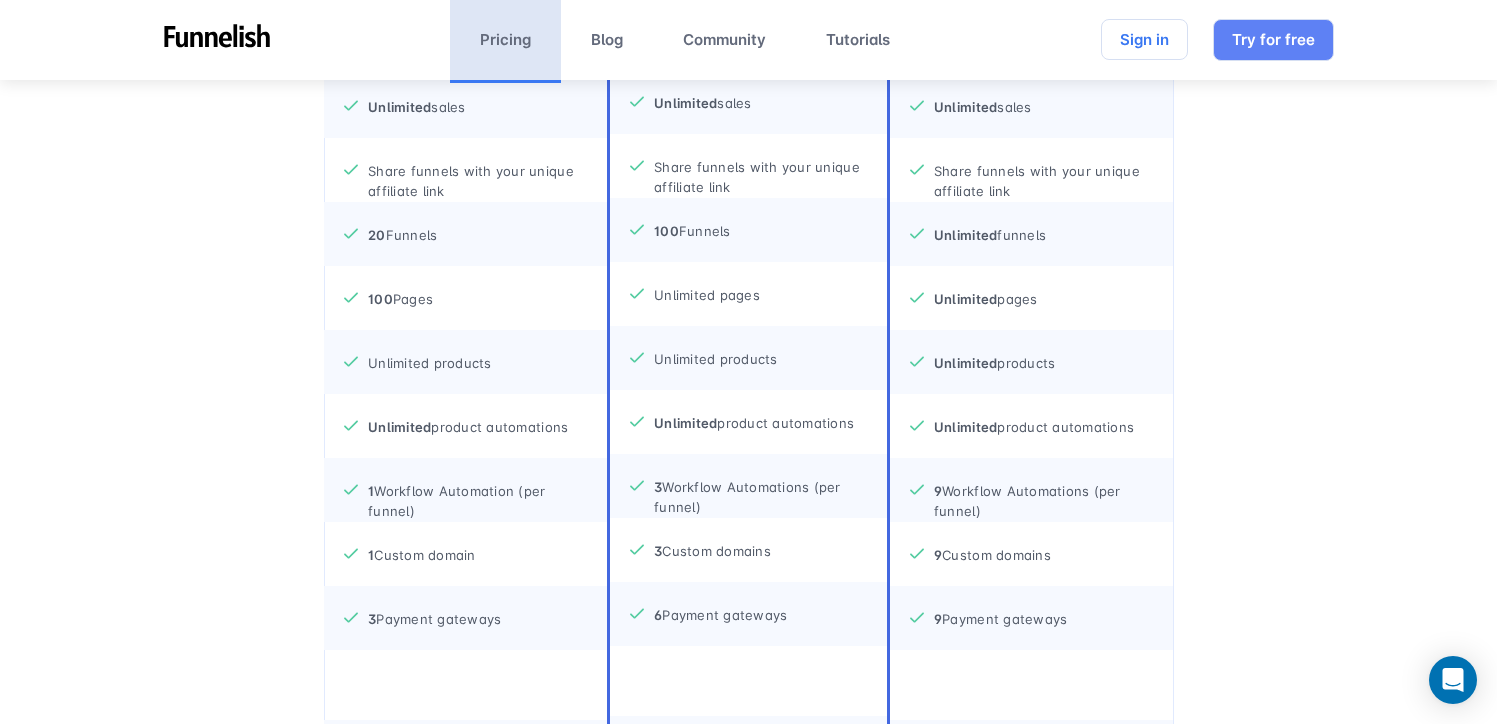 scroll, scrollTop: 813, scrollLeft: 0, axis: vertical 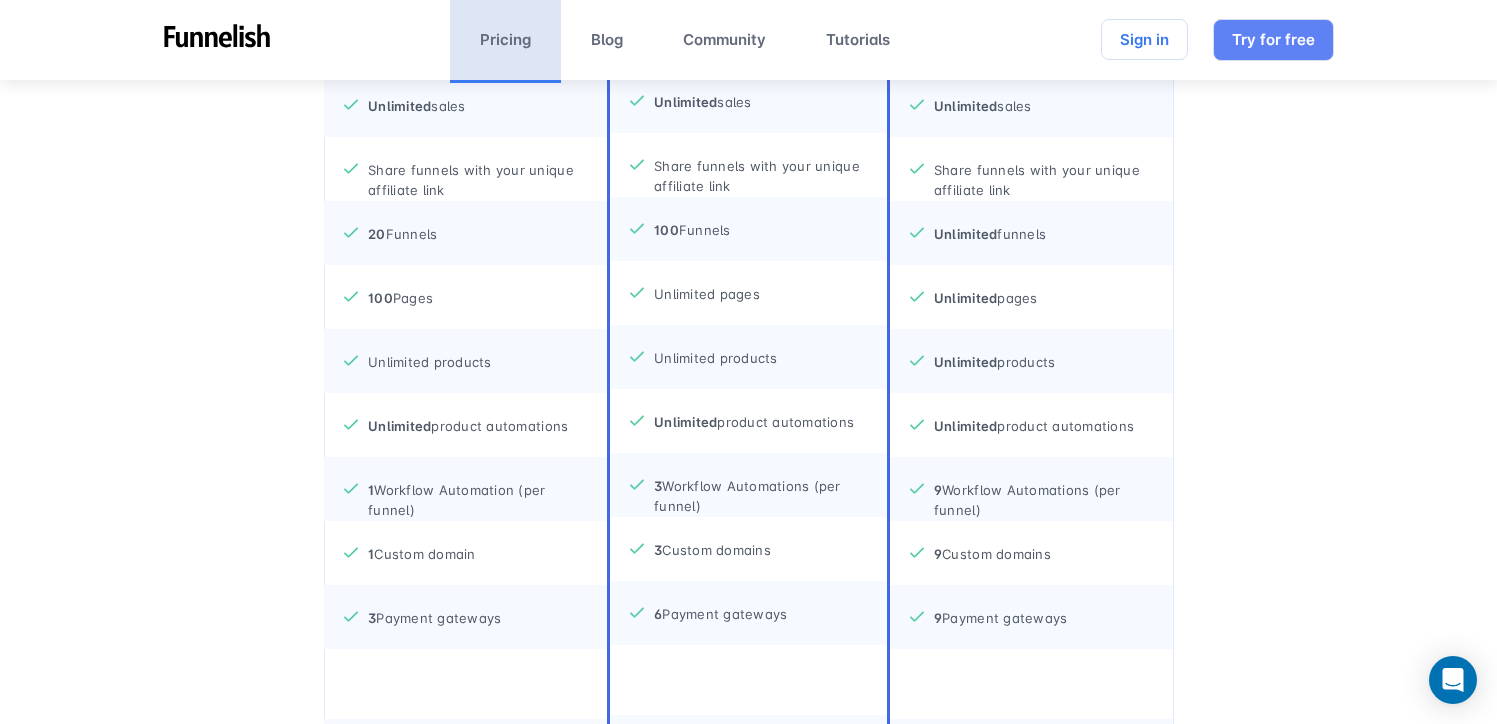 click on "Unlimited  product automations" at bounding box center (465, 425) 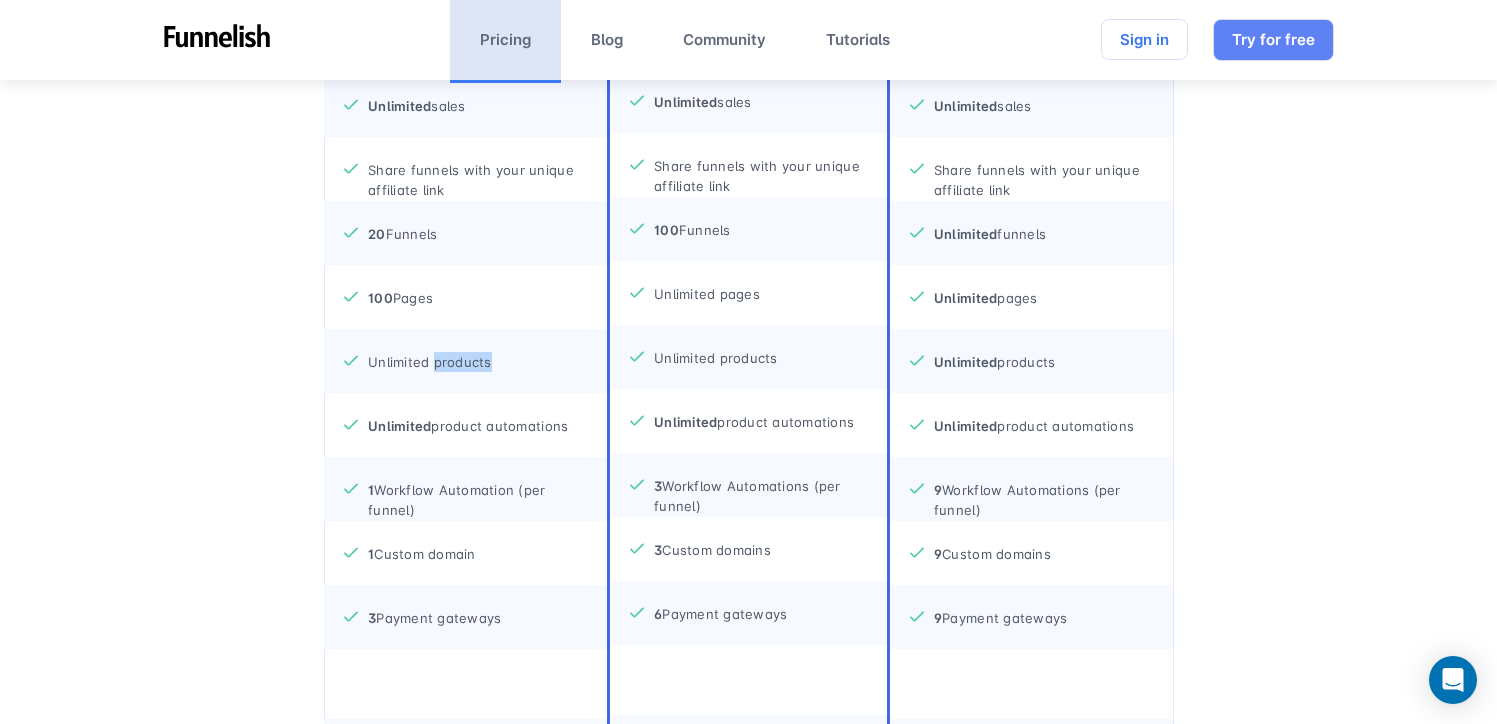 click on "Unlimited products" at bounding box center (430, 352) 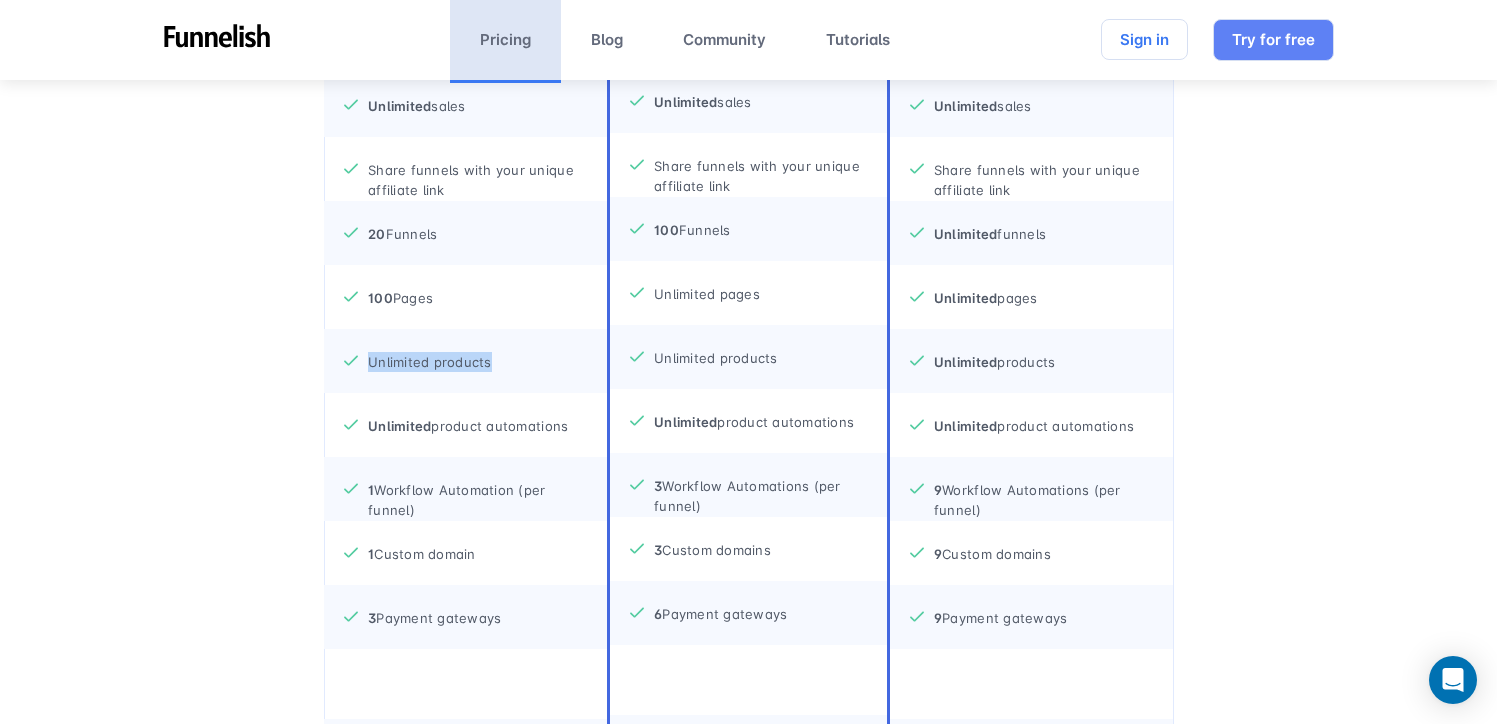 click on "Unlimited products" at bounding box center [430, 352] 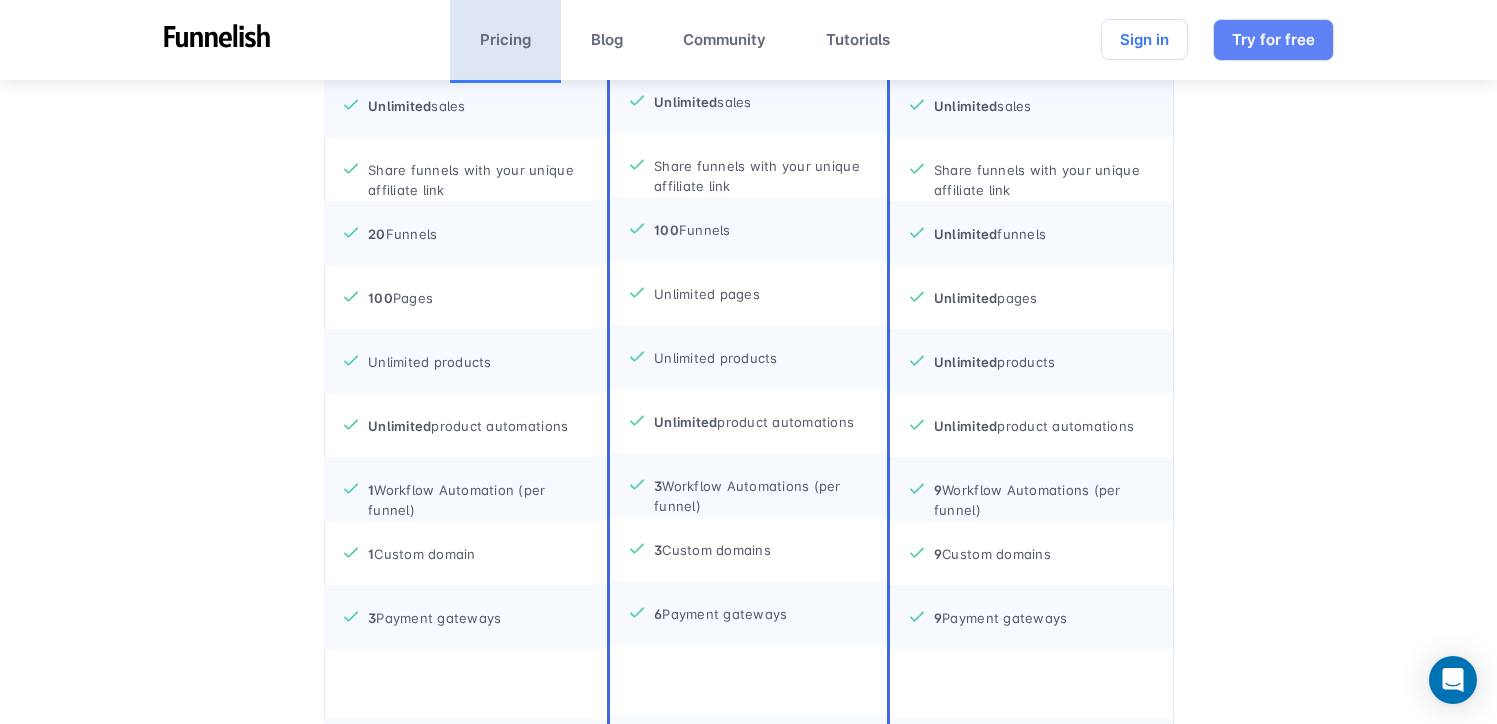 click on "100  Pages" at bounding box center [400, 288] 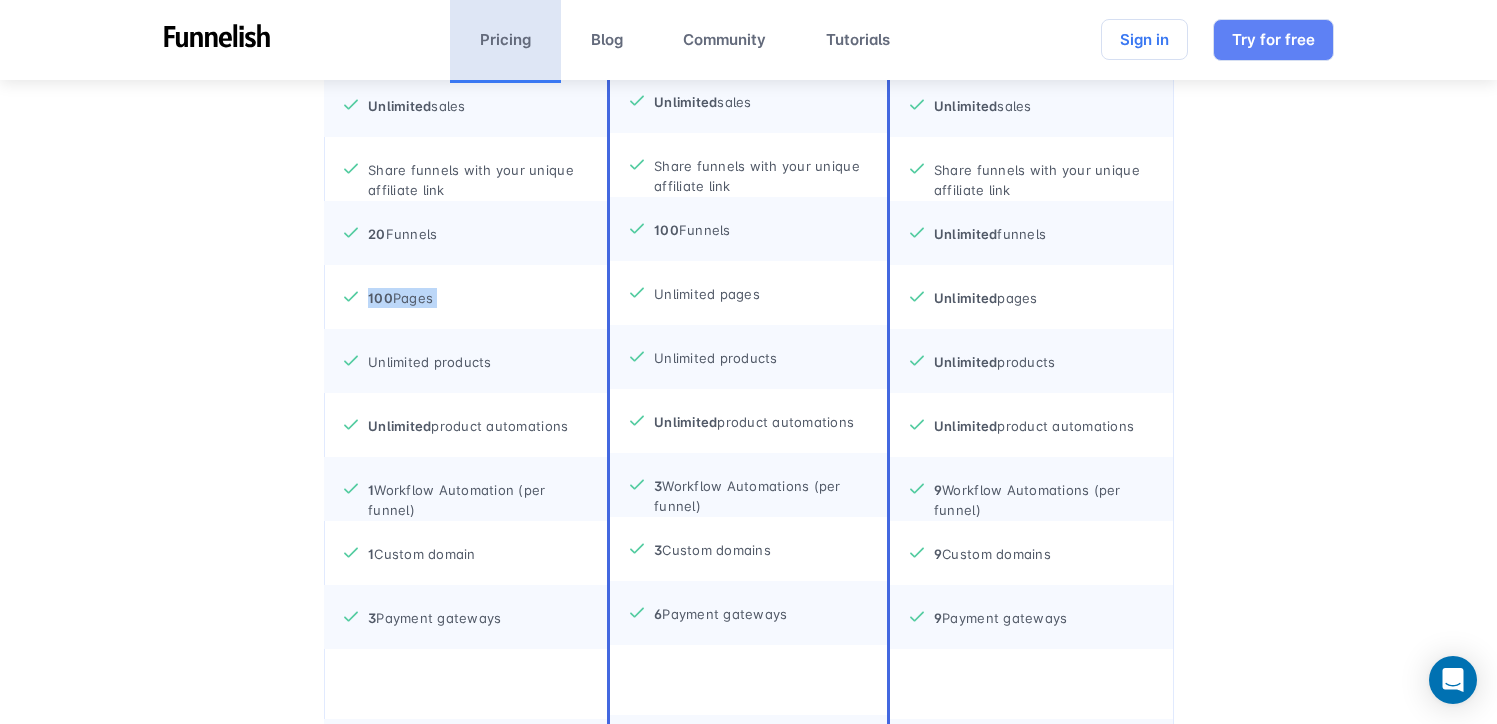 click on "100  Pages" at bounding box center [400, 288] 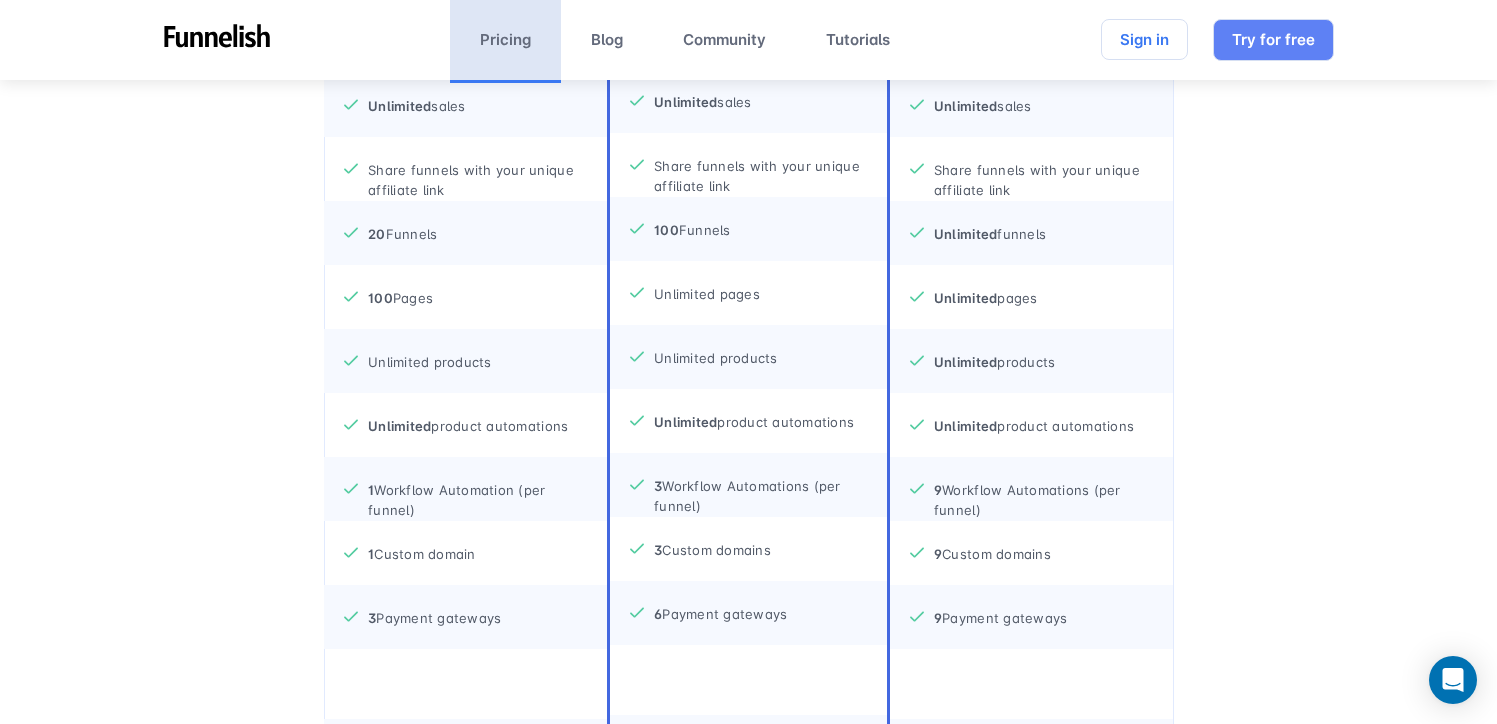click on "20  Funnels" at bounding box center [402, 224] 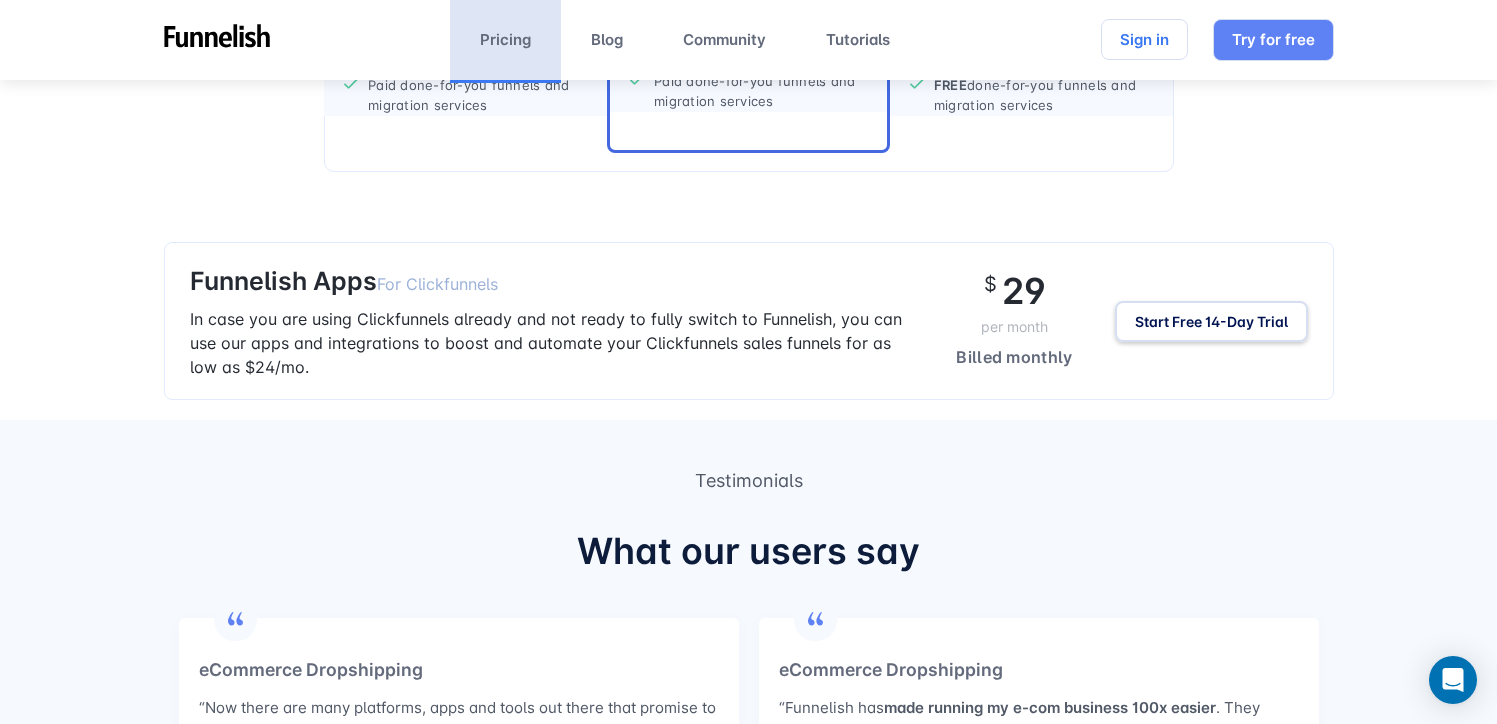 scroll, scrollTop: 1589, scrollLeft: 0, axis: vertical 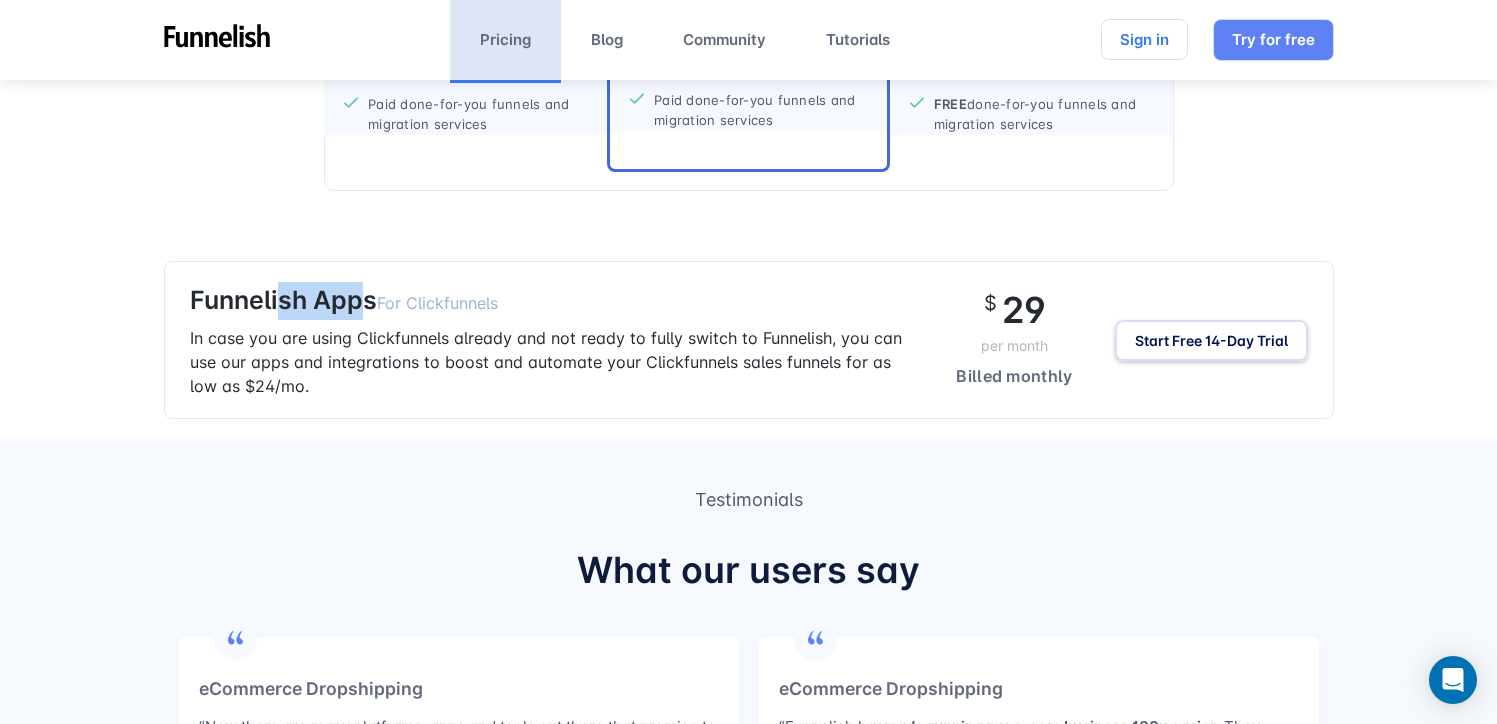 drag, startPoint x: 282, startPoint y: 312, endPoint x: 364, endPoint y: 312, distance: 82 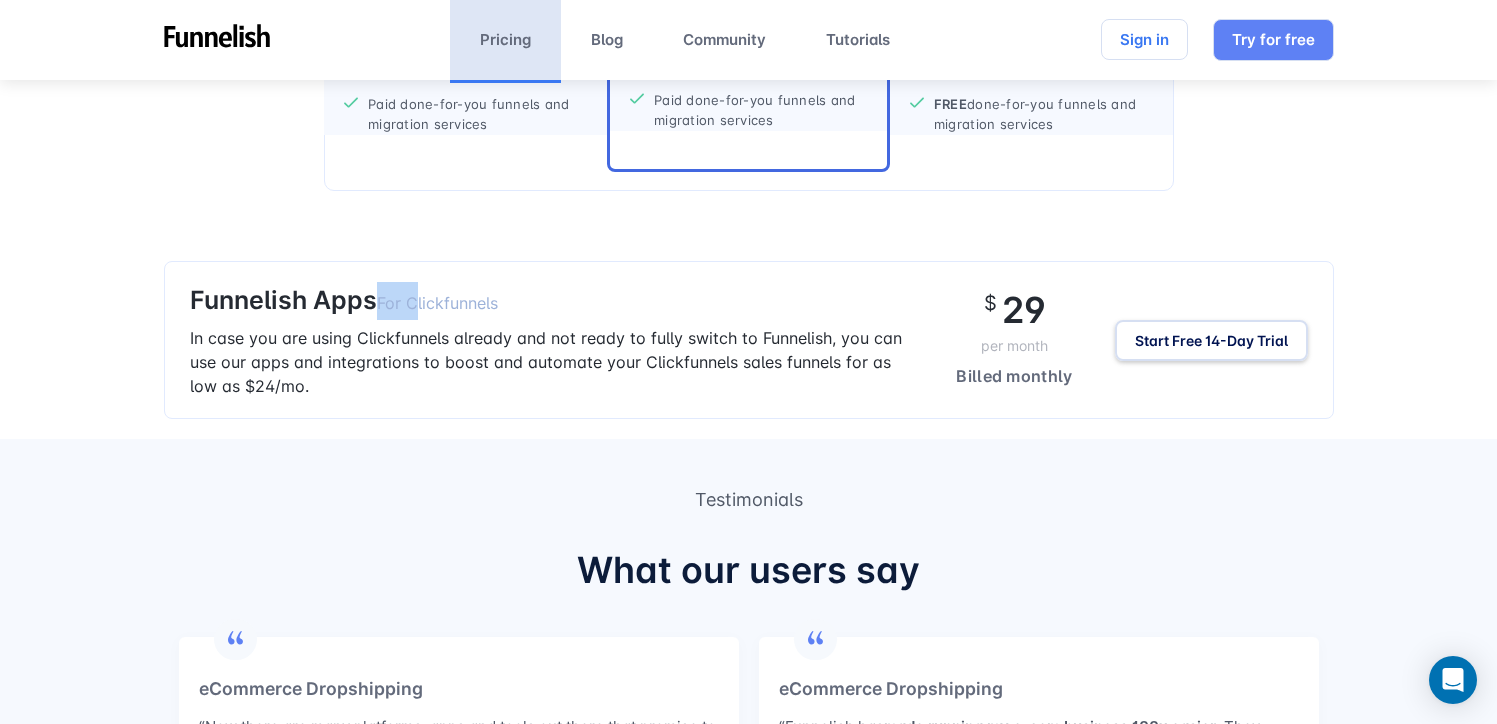 drag, startPoint x: 385, startPoint y: 304, endPoint x: 419, endPoint y: 304, distance: 34 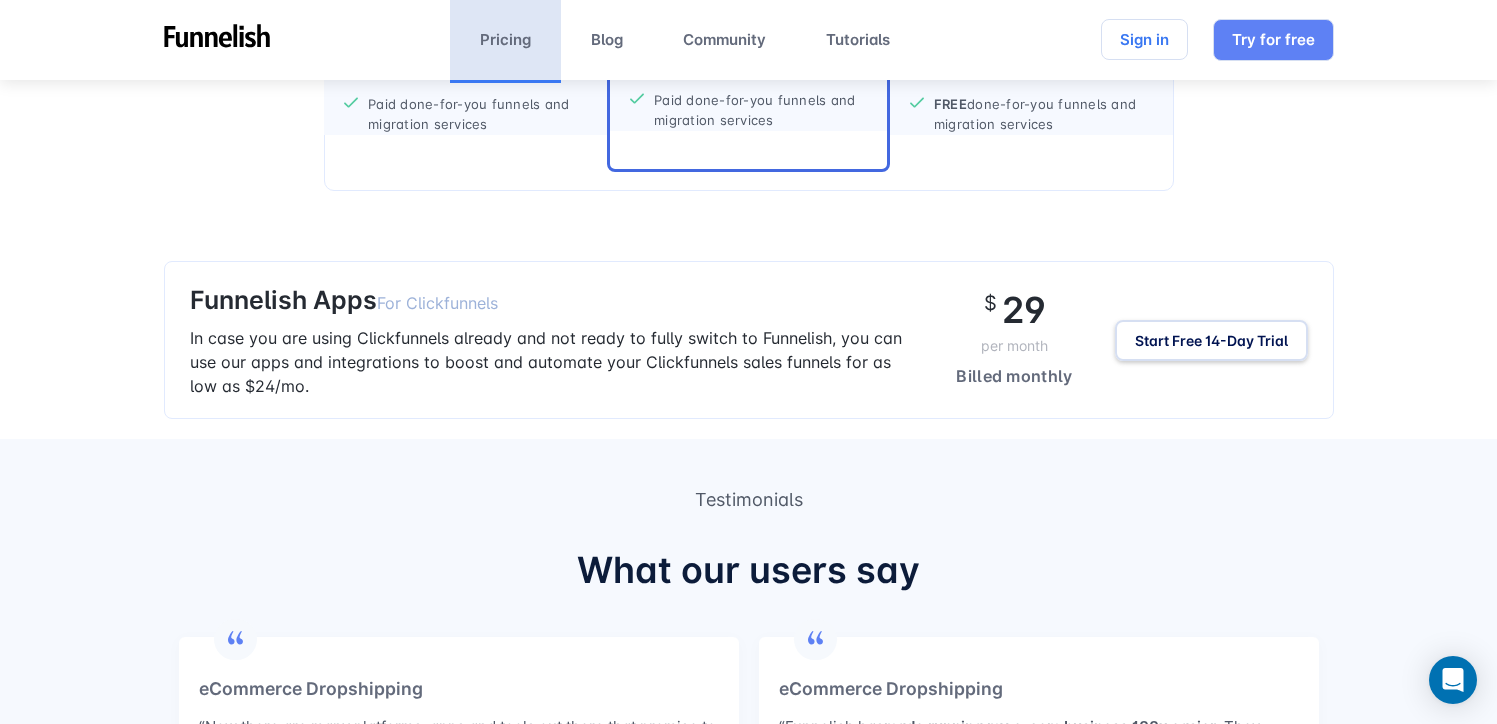 click on "For Clickfunnels" at bounding box center (437, 303) 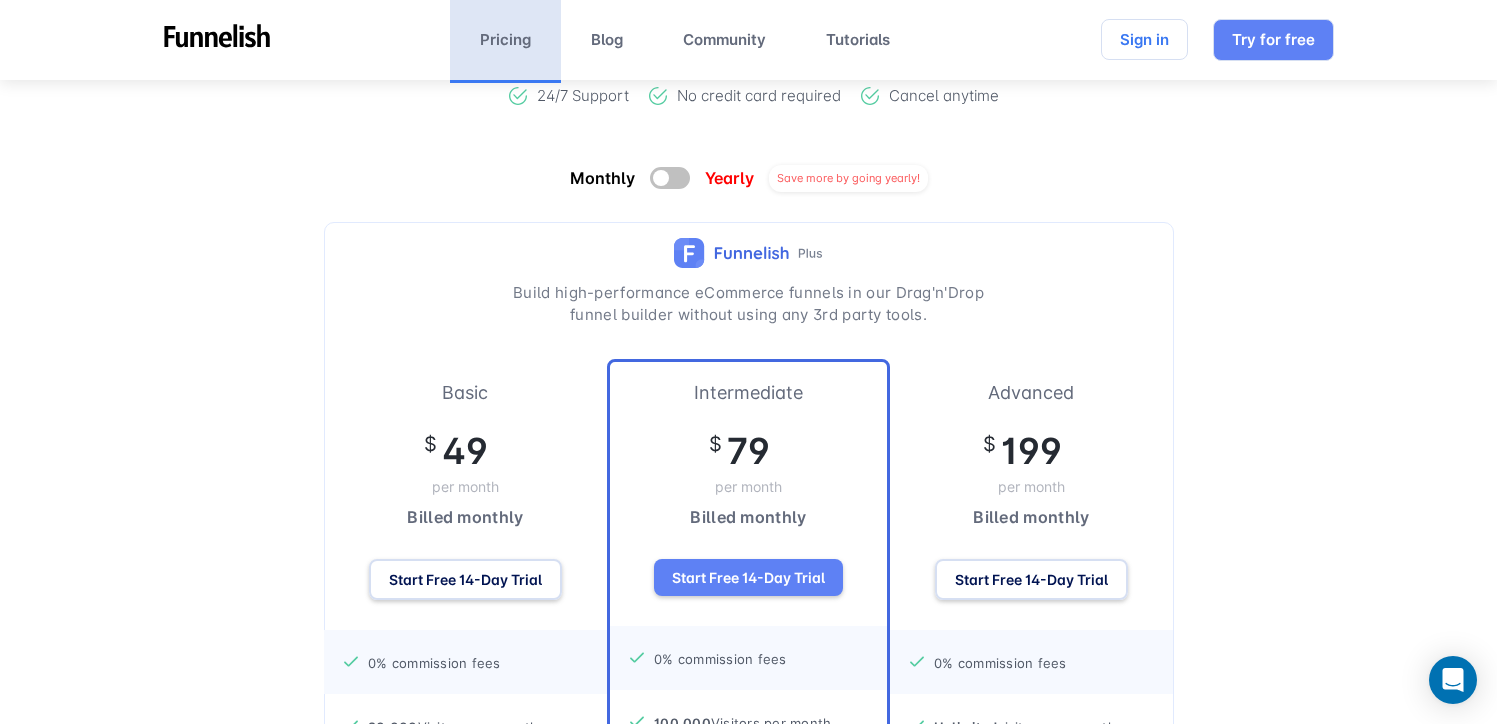 scroll, scrollTop: 0, scrollLeft: 0, axis: both 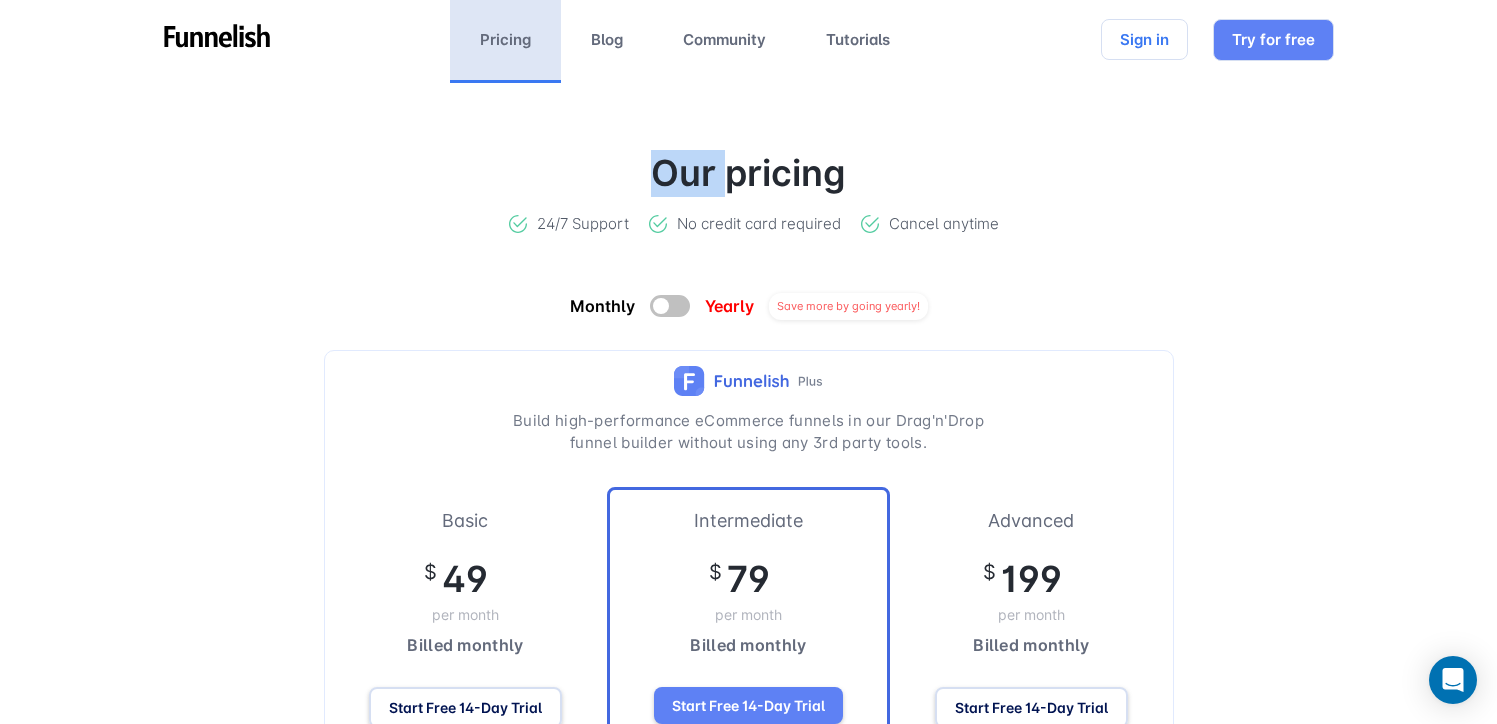 drag, startPoint x: 658, startPoint y: 172, endPoint x: 733, endPoint y: 173, distance: 75.00667 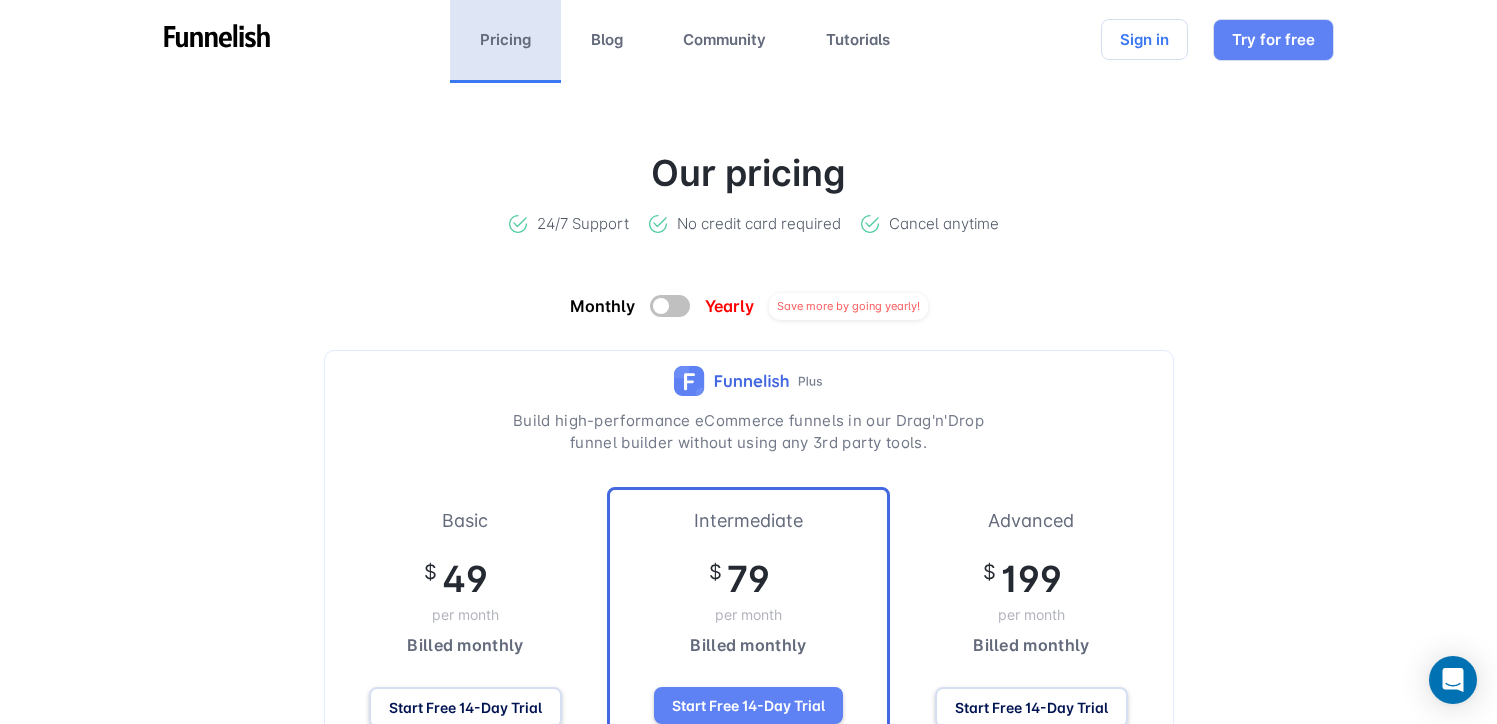 click on "Our pricing" at bounding box center (749, 173) 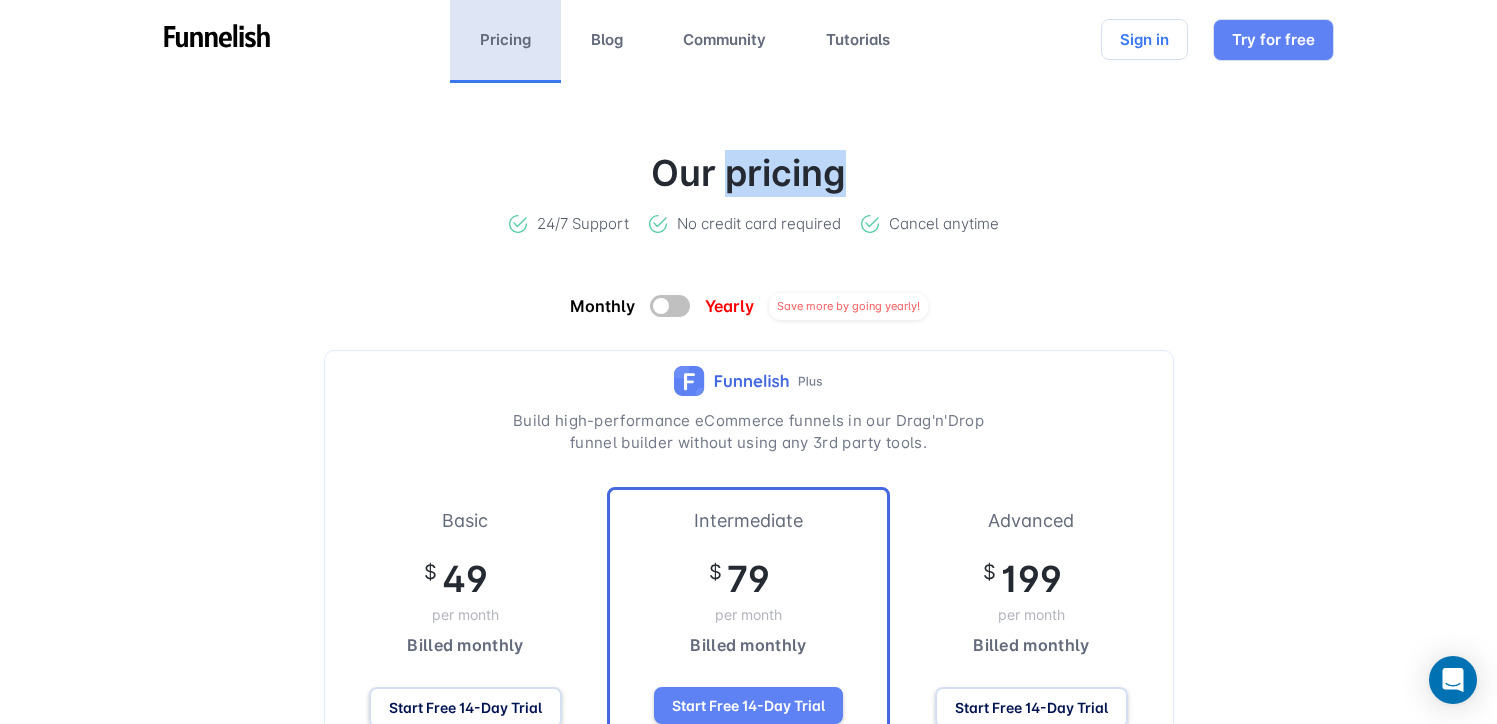 drag, startPoint x: 729, startPoint y: 169, endPoint x: 860, endPoint y: 175, distance: 131.13733 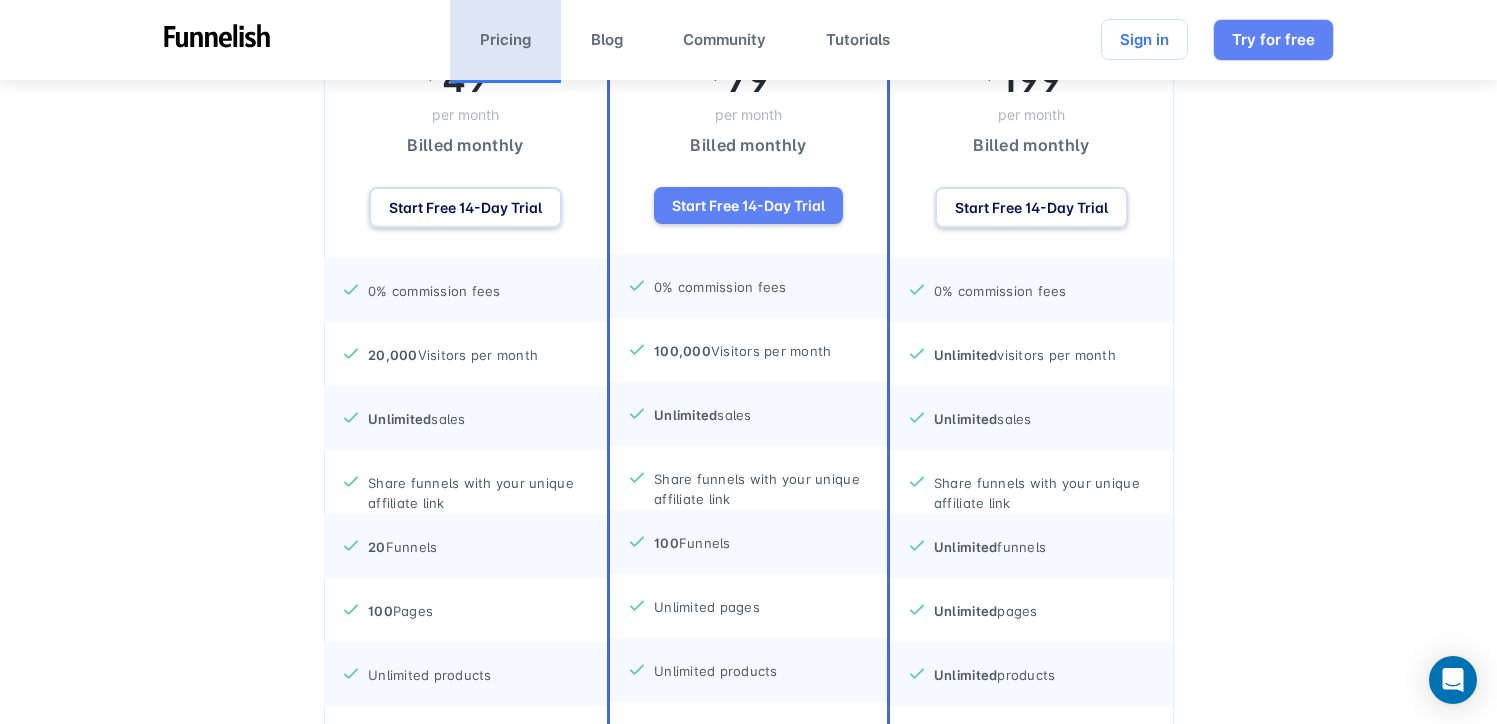 scroll, scrollTop: 519, scrollLeft: 0, axis: vertical 